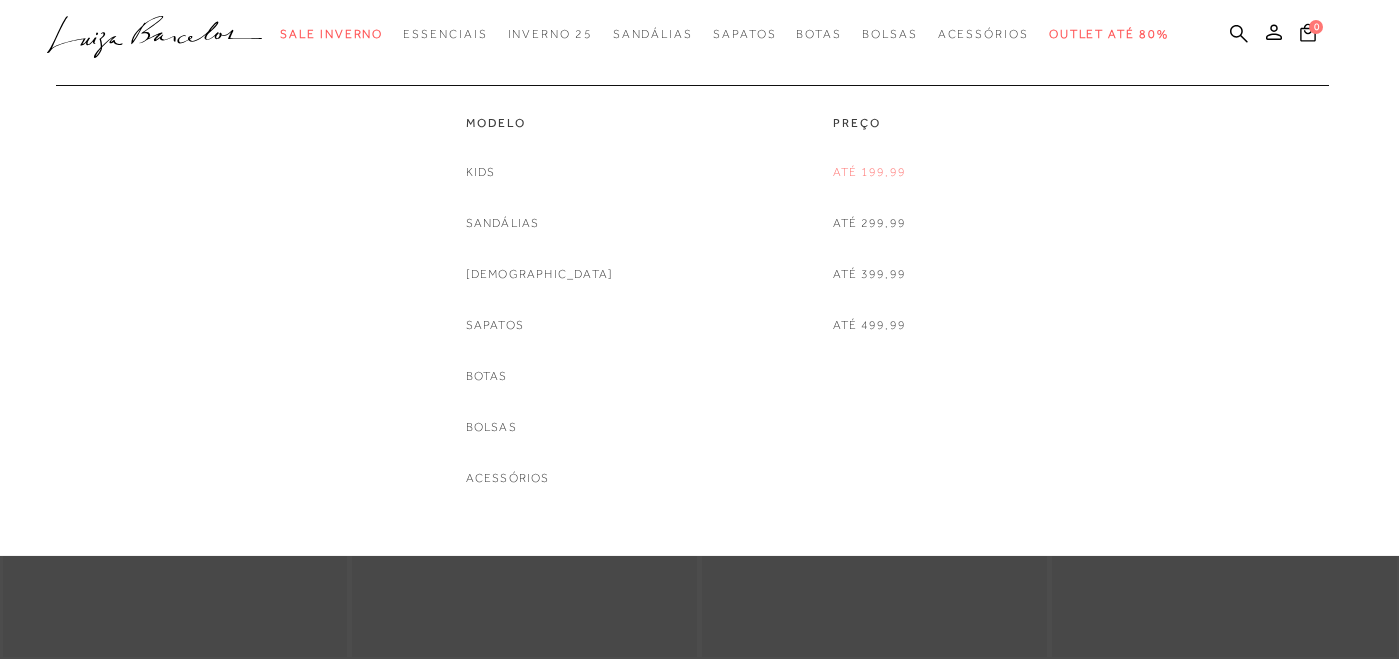 scroll, scrollTop: 0, scrollLeft: 0, axis: both 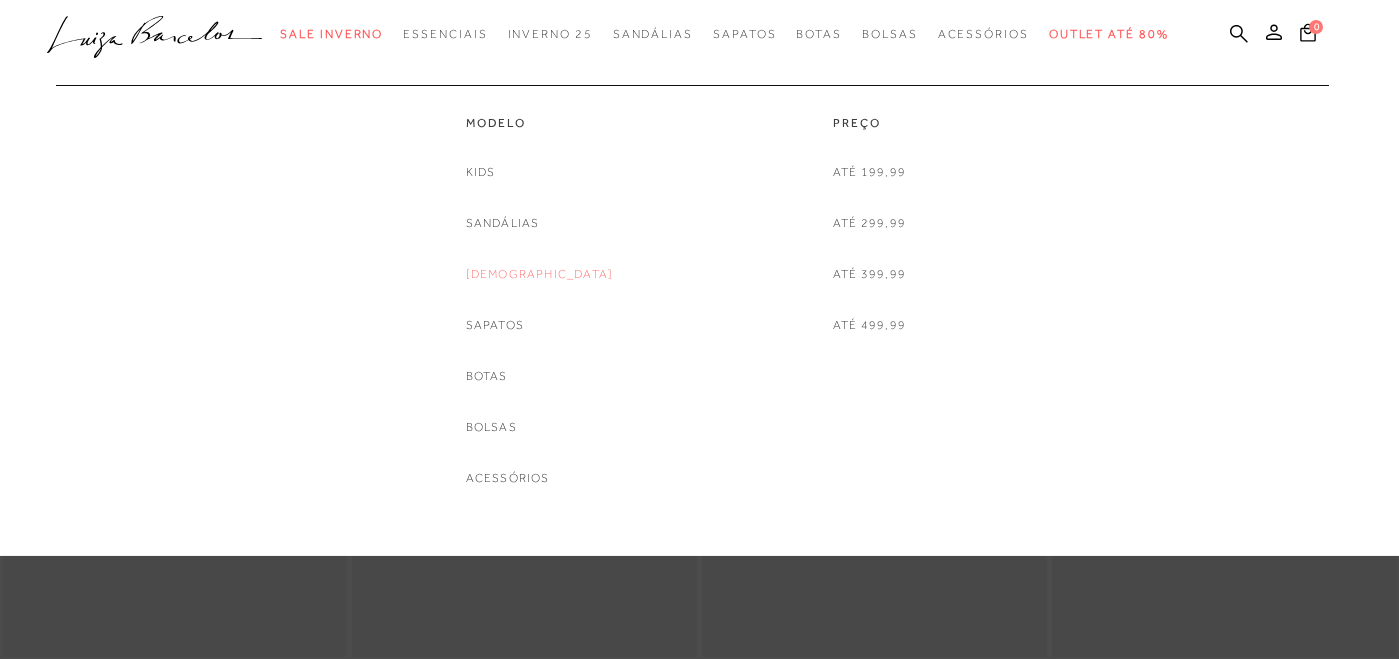 click on "[DEMOGRAPHIC_DATA]" at bounding box center (540, 274) 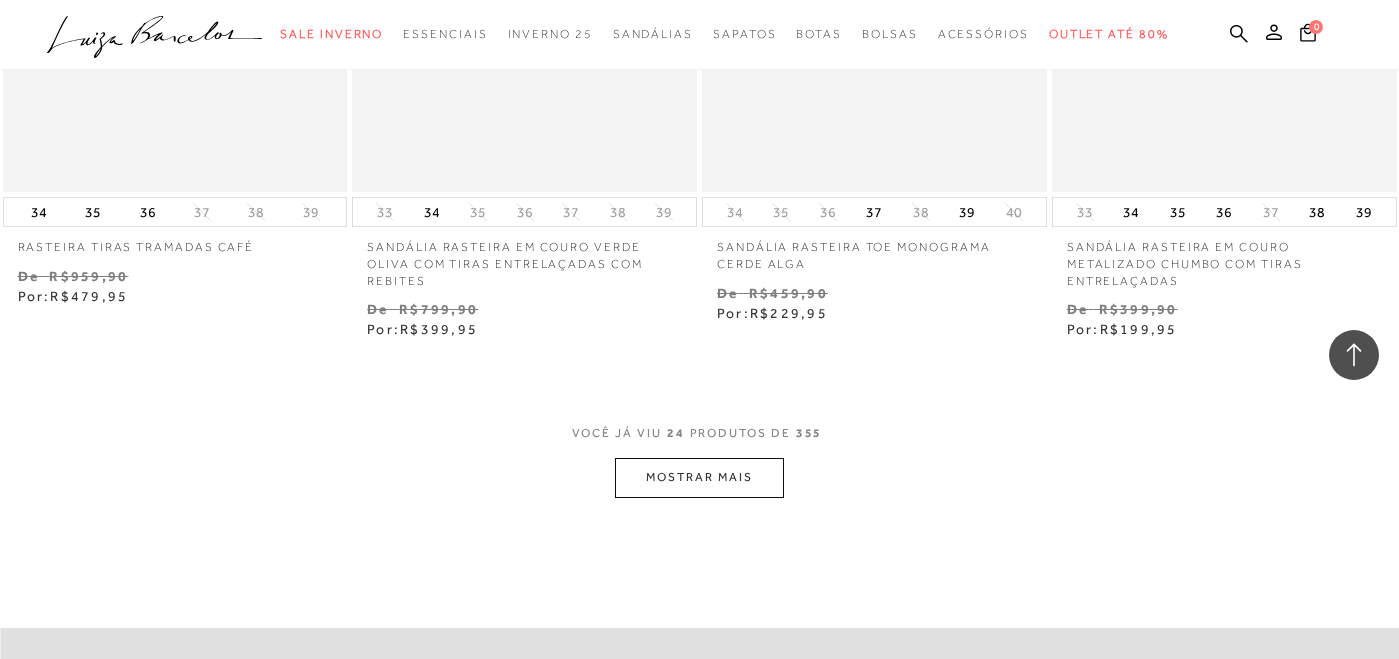 scroll, scrollTop: 3822, scrollLeft: 0, axis: vertical 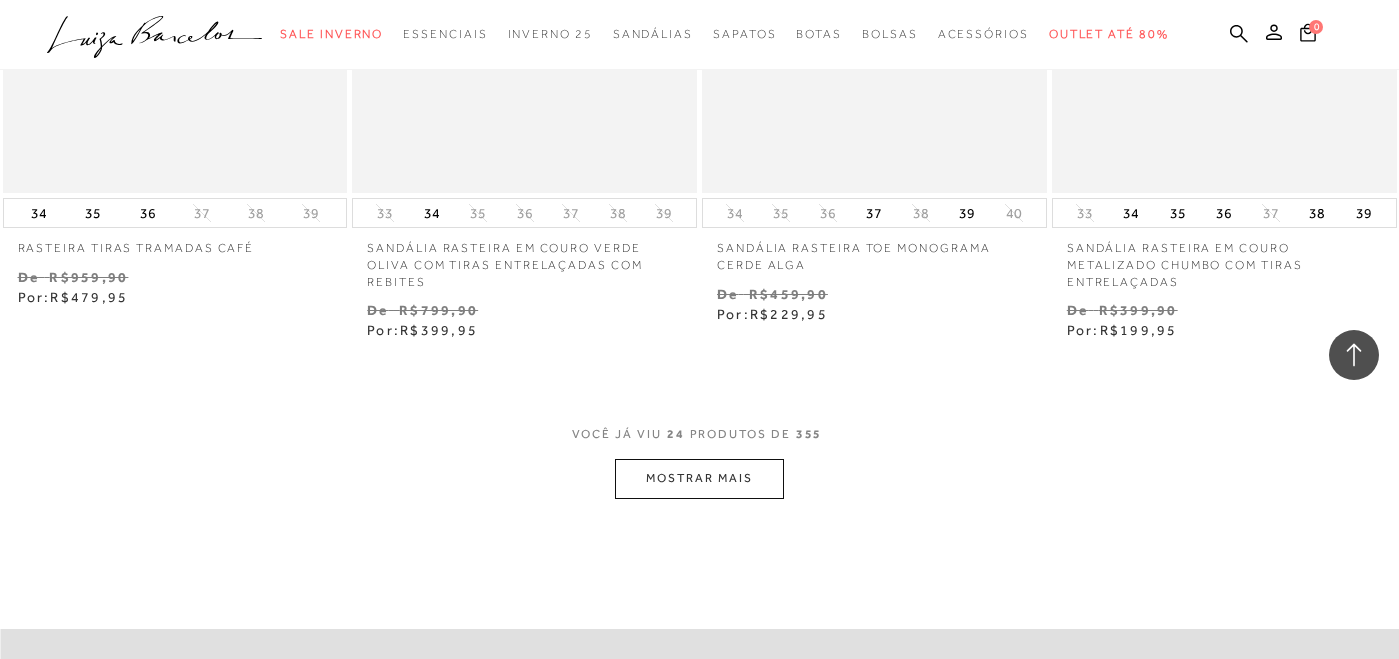 click on "MOSTRAR MAIS" at bounding box center (699, 478) 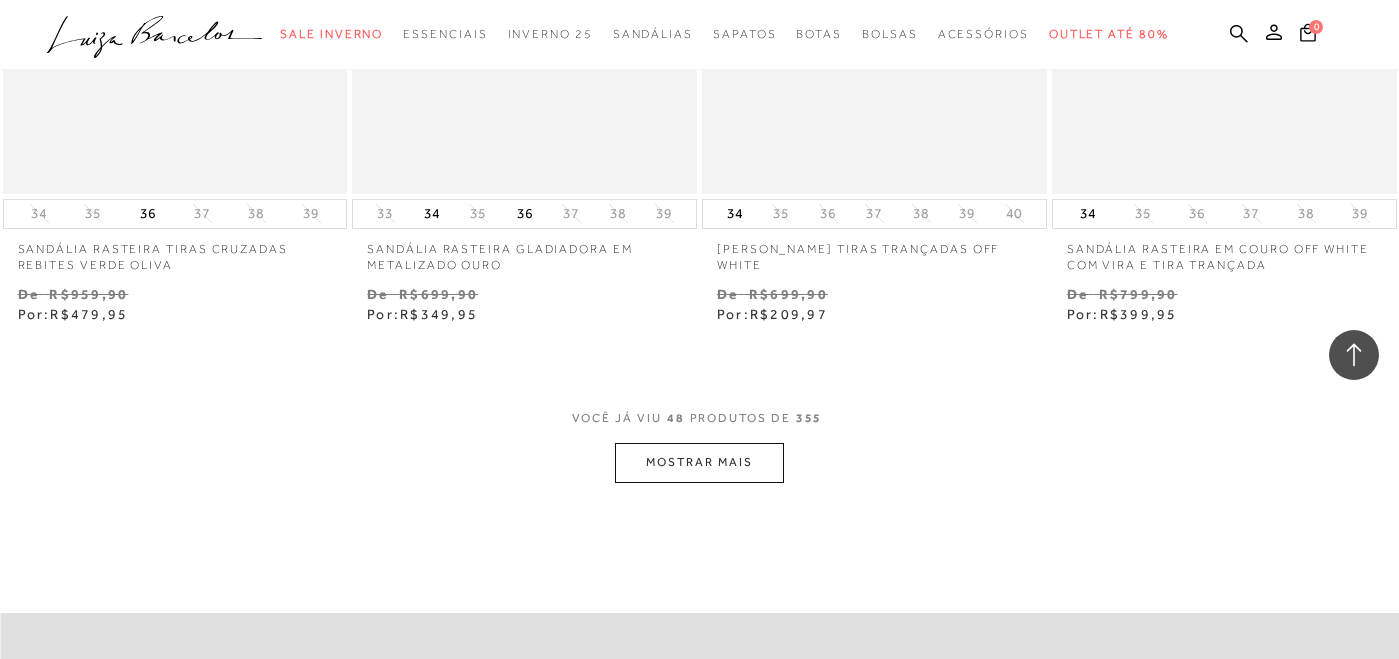 scroll, scrollTop: 7869, scrollLeft: 0, axis: vertical 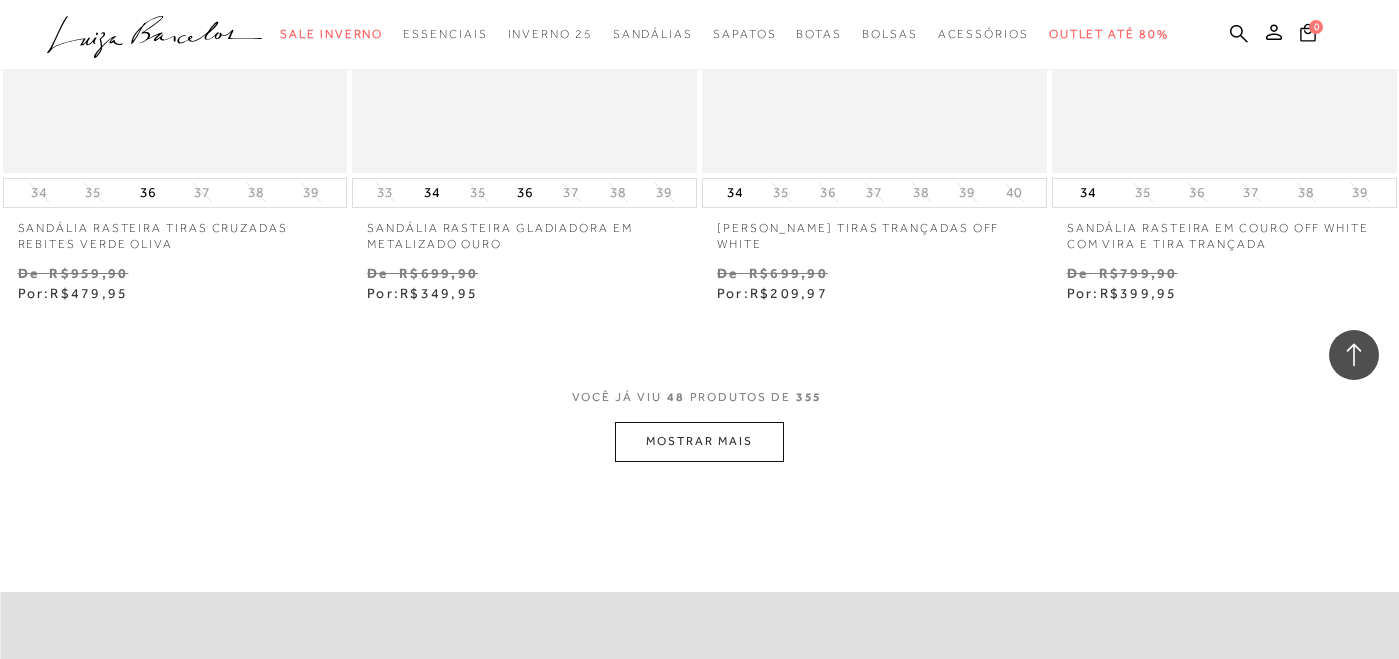 click on "MOSTRAR MAIS" at bounding box center (699, 441) 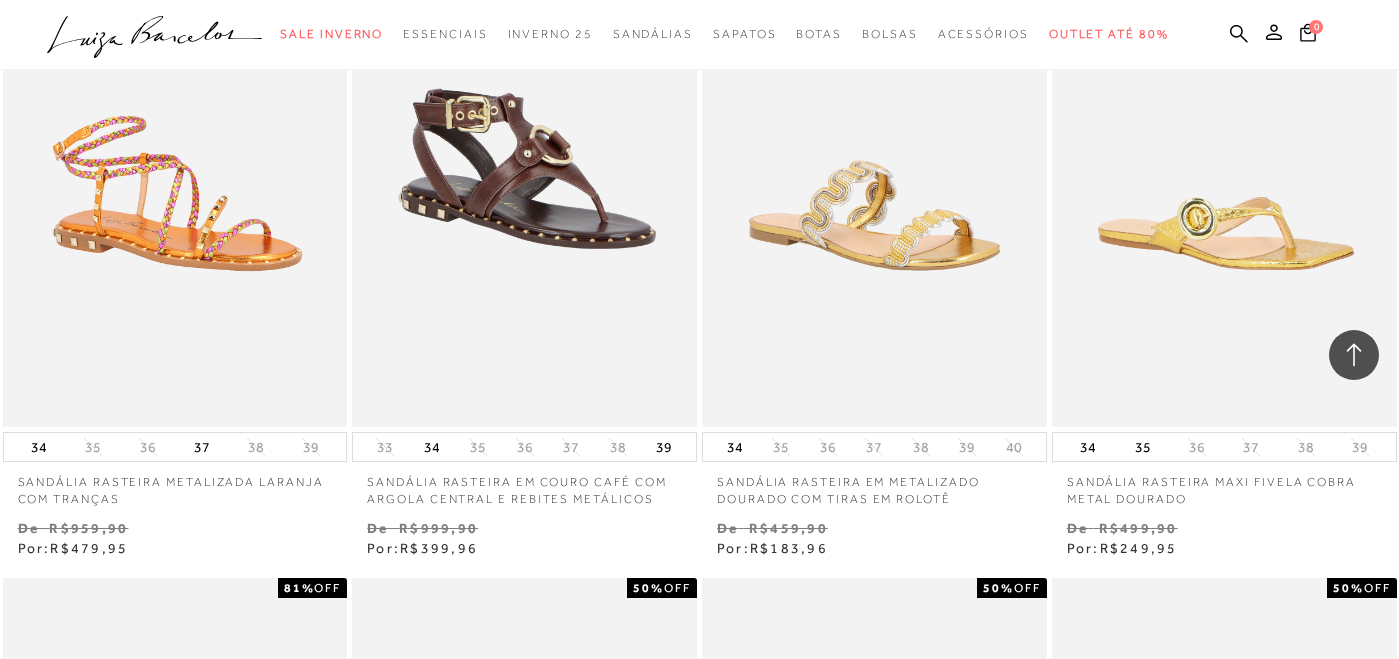 scroll, scrollTop: 10273, scrollLeft: 0, axis: vertical 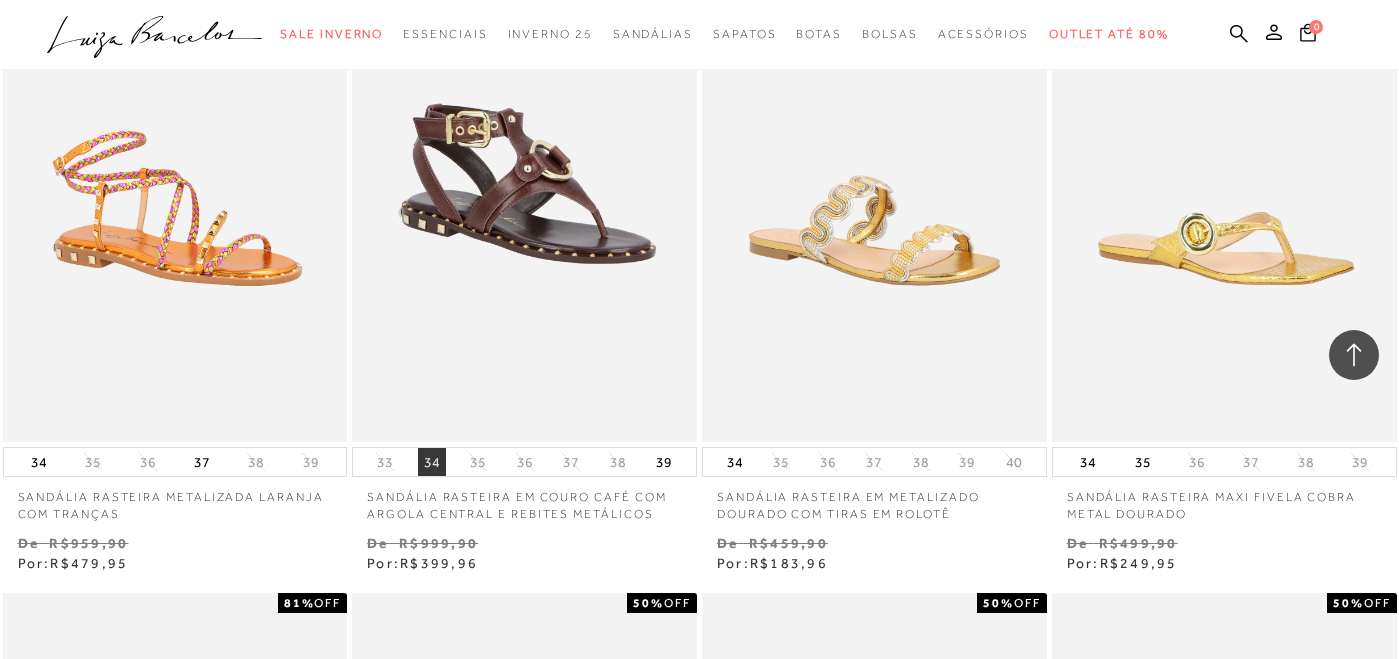 click on "34" at bounding box center (432, 462) 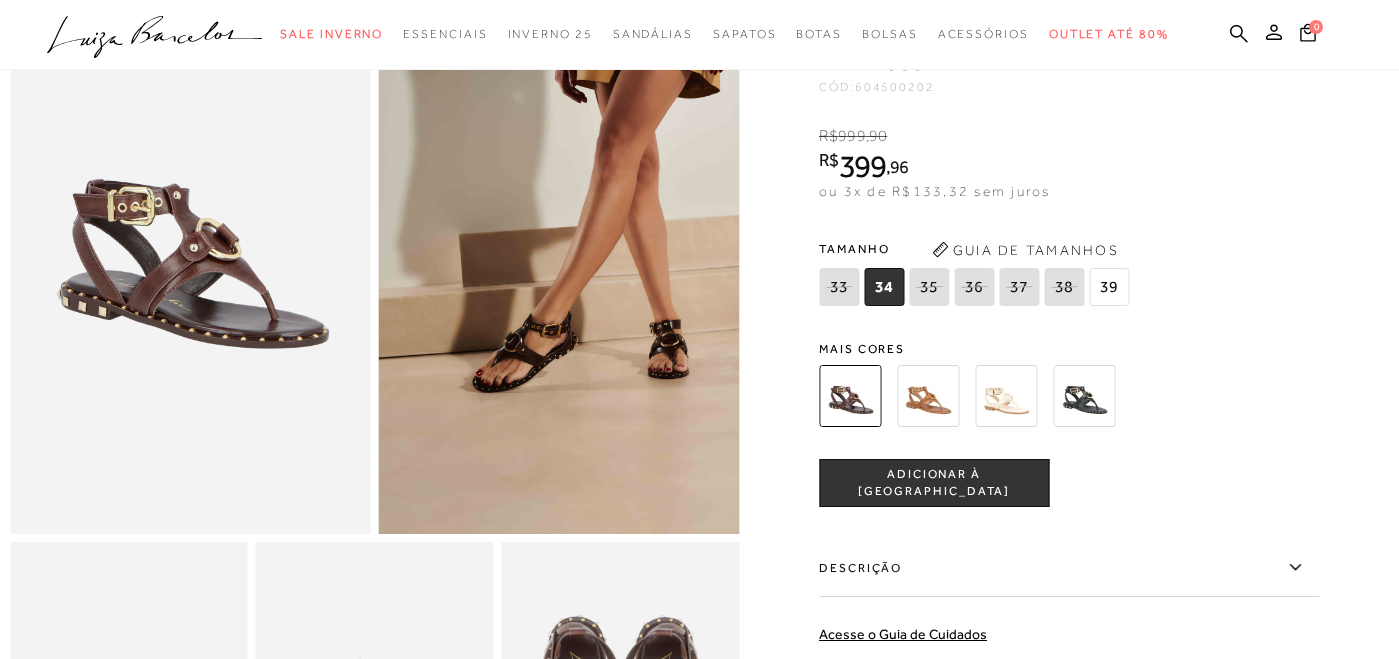 scroll, scrollTop: 150, scrollLeft: 0, axis: vertical 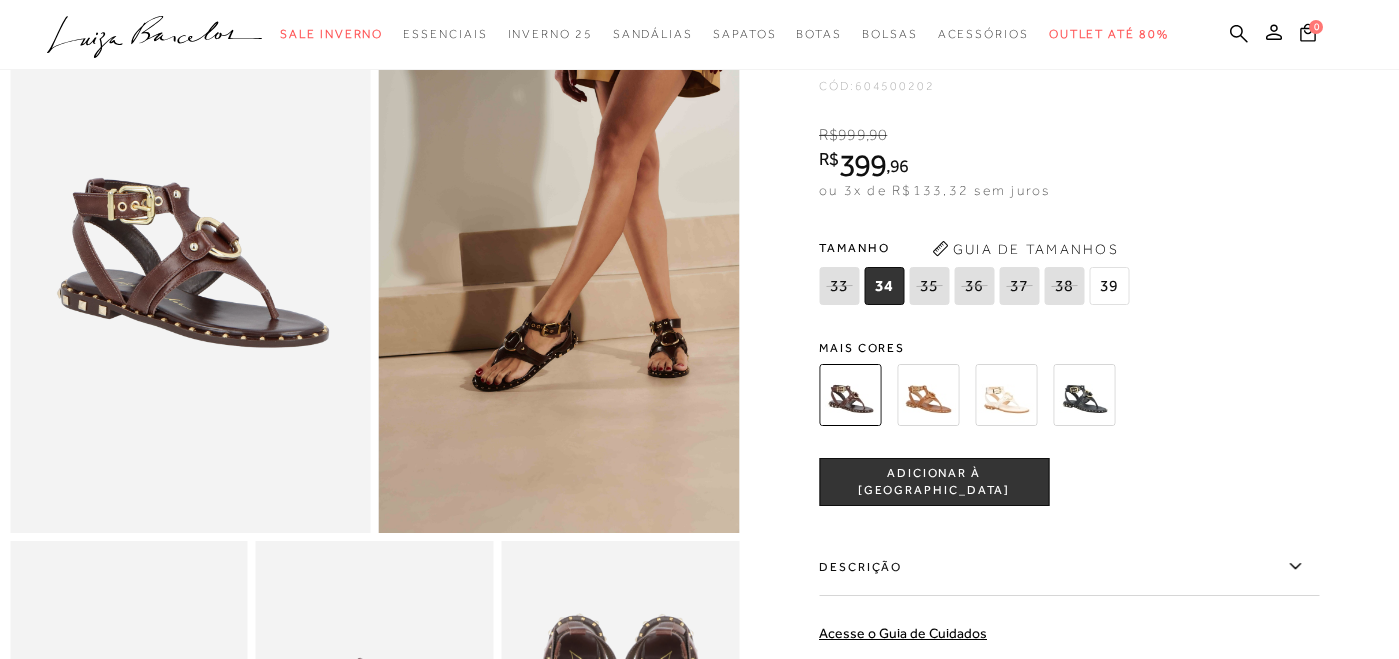 click on "ADICIONAR À [GEOGRAPHIC_DATA]" at bounding box center (934, 482) 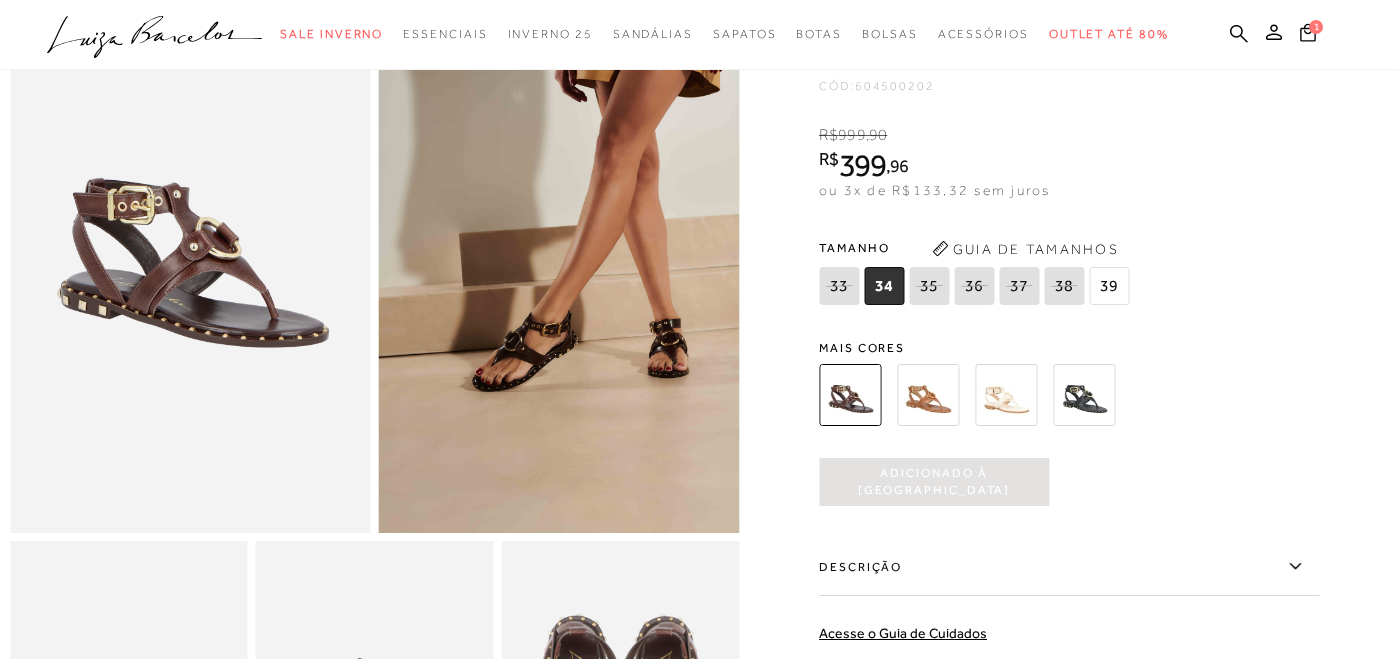 scroll, scrollTop: 0, scrollLeft: 0, axis: both 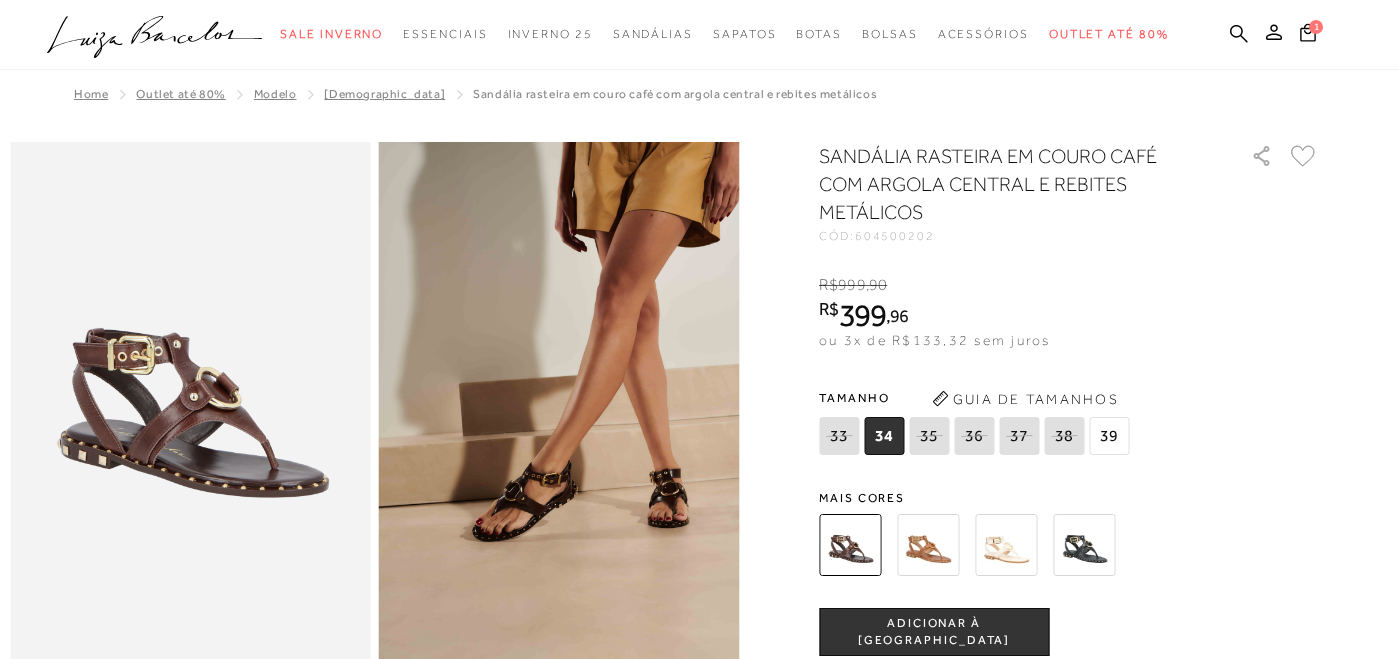 click on "[DEMOGRAPHIC_DATA]" at bounding box center [384, 94] 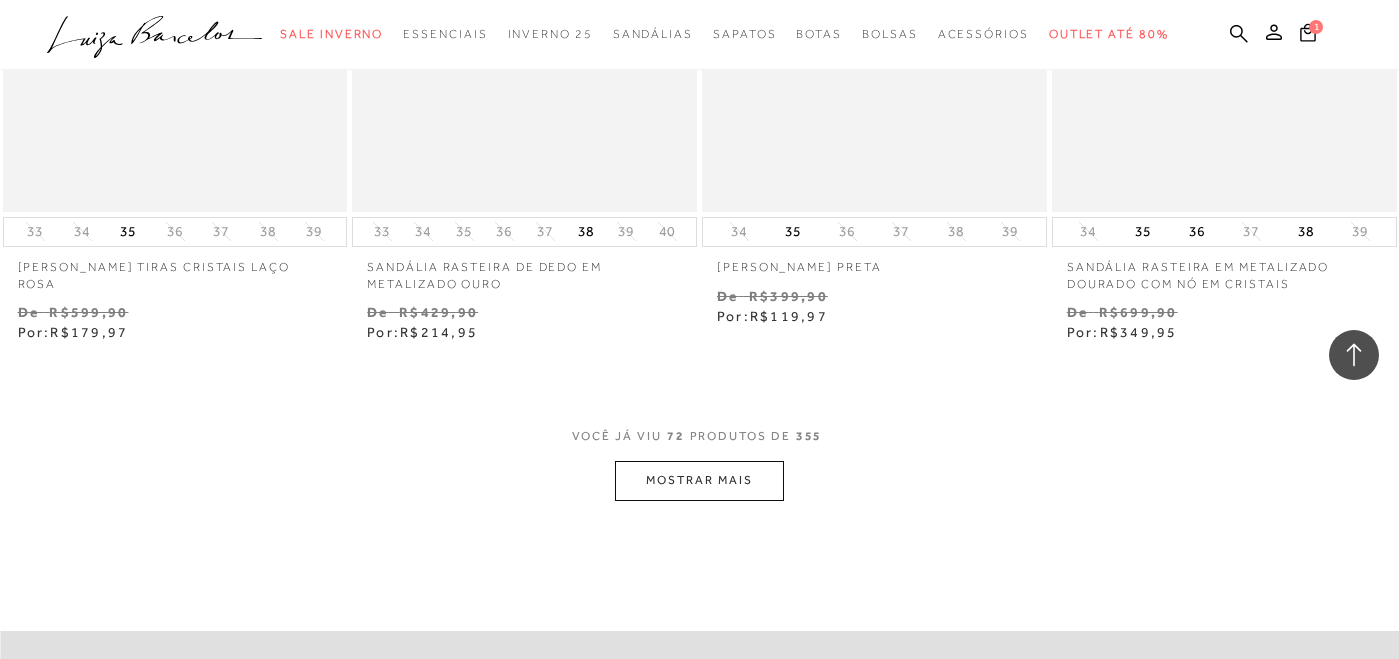 scroll, scrollTop: 11837, scrollLeft: 0, axis: vertical 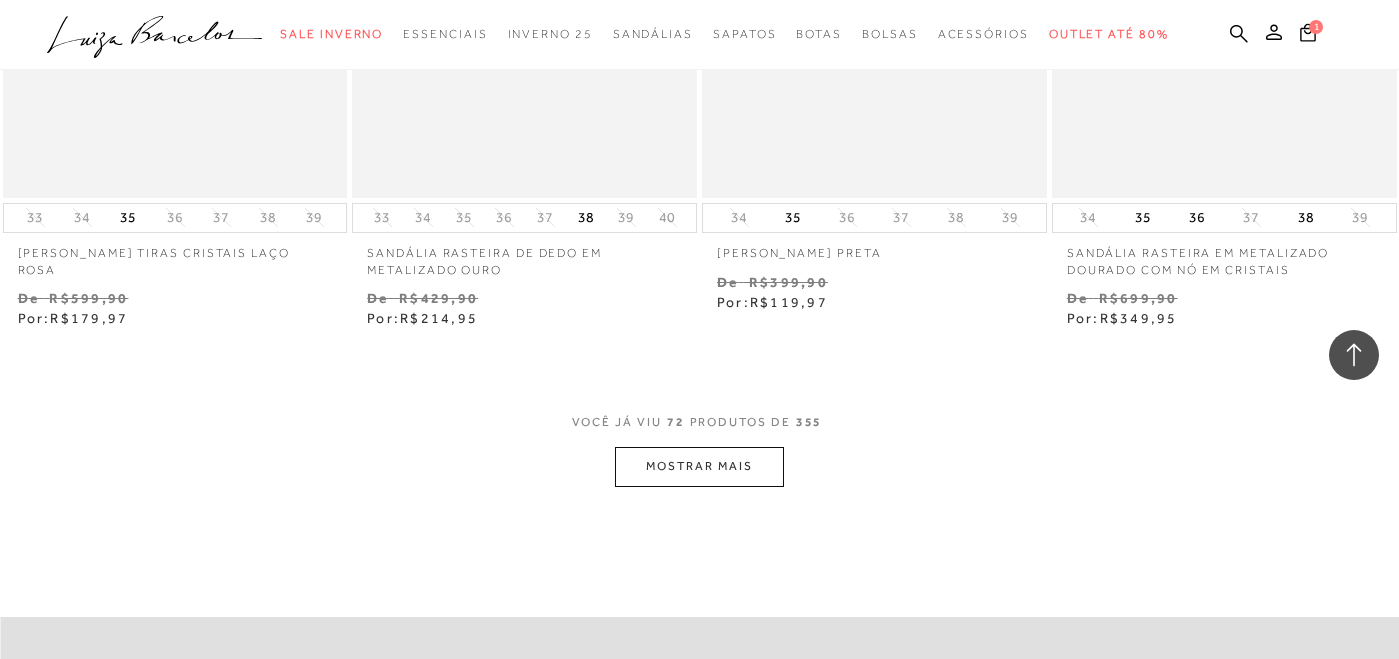 click on "MOSTRAR MAIS" at bounding box center (699, 466) 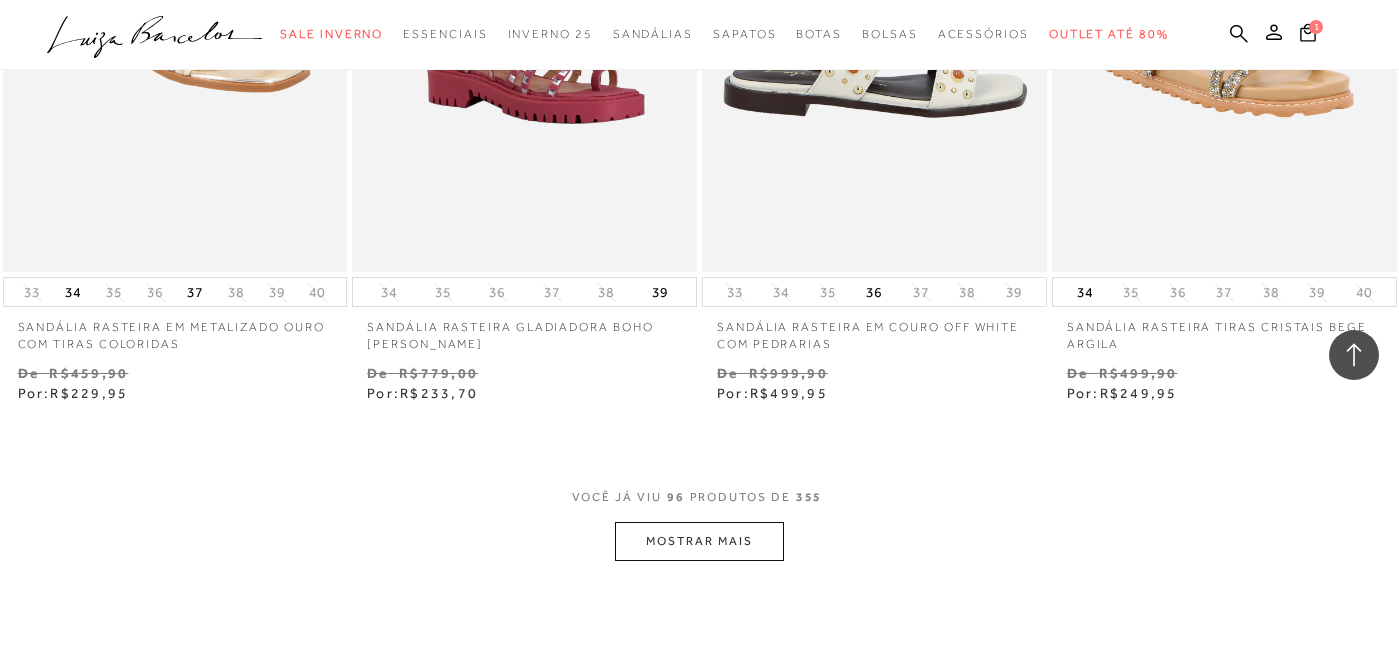 scroll, scrollTop: 15800, scrollLeft: 0, axis: vertical 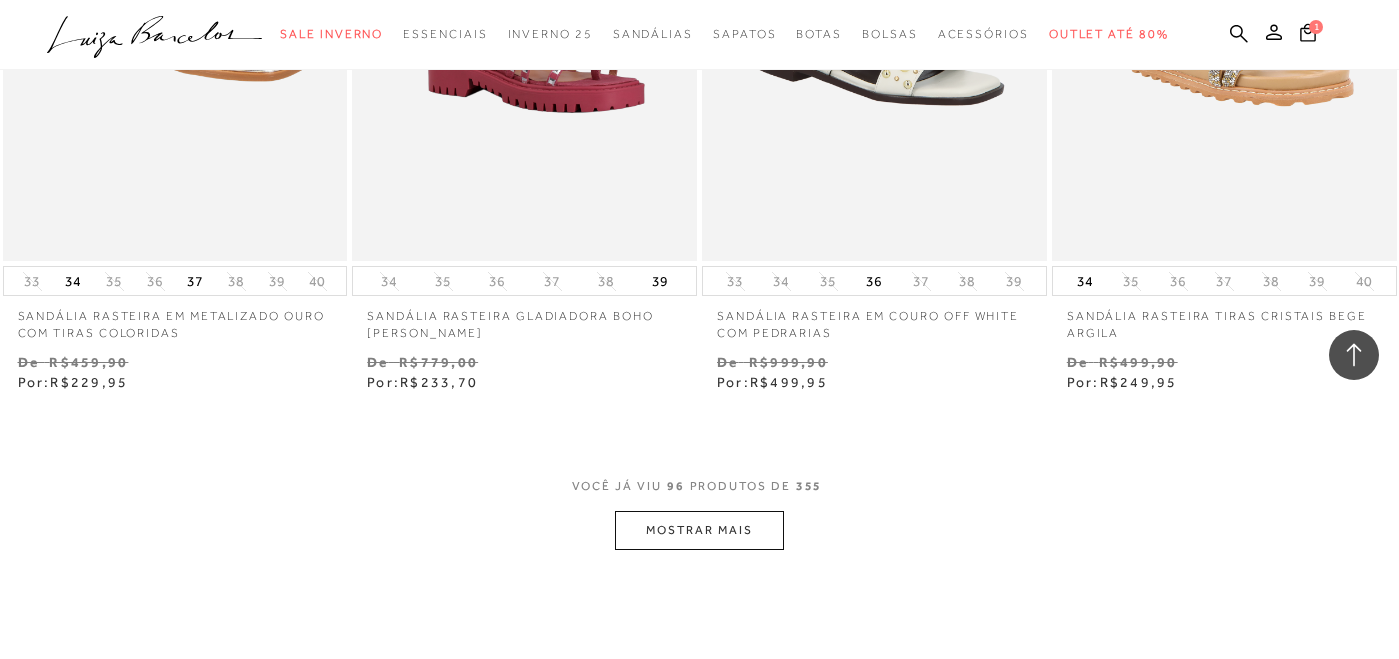 click on "MOSTRAR MAIS" at bounding box center (699, 530) 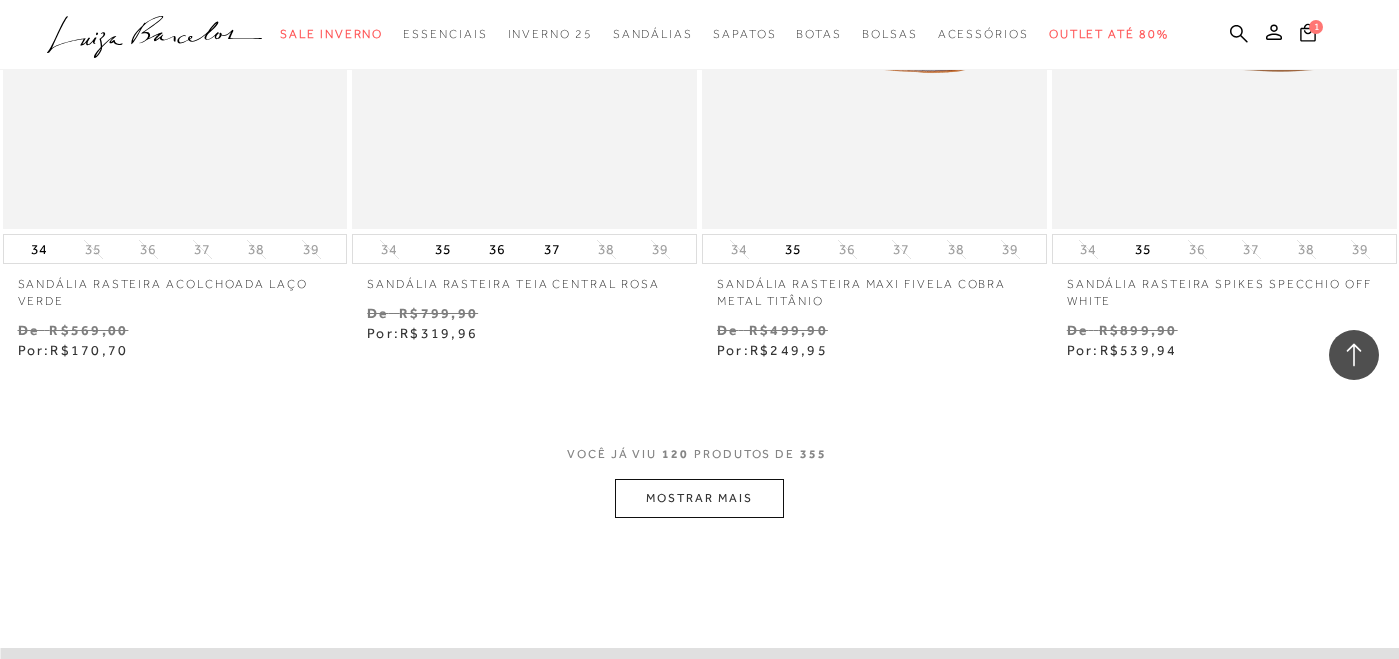 scroll, scrollTop: 19843, scrollLeft: 0, axis: vertical 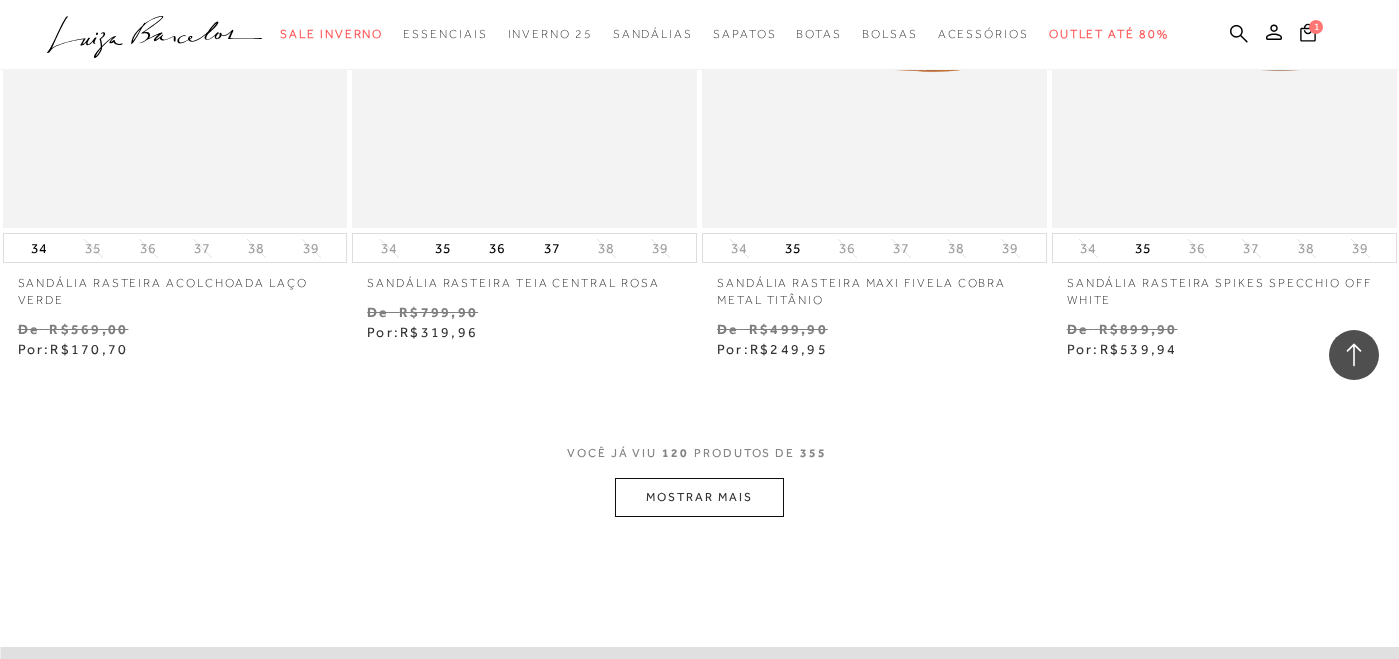 click on "MOSTRAR MAIS" at bounding box center [699, 497] 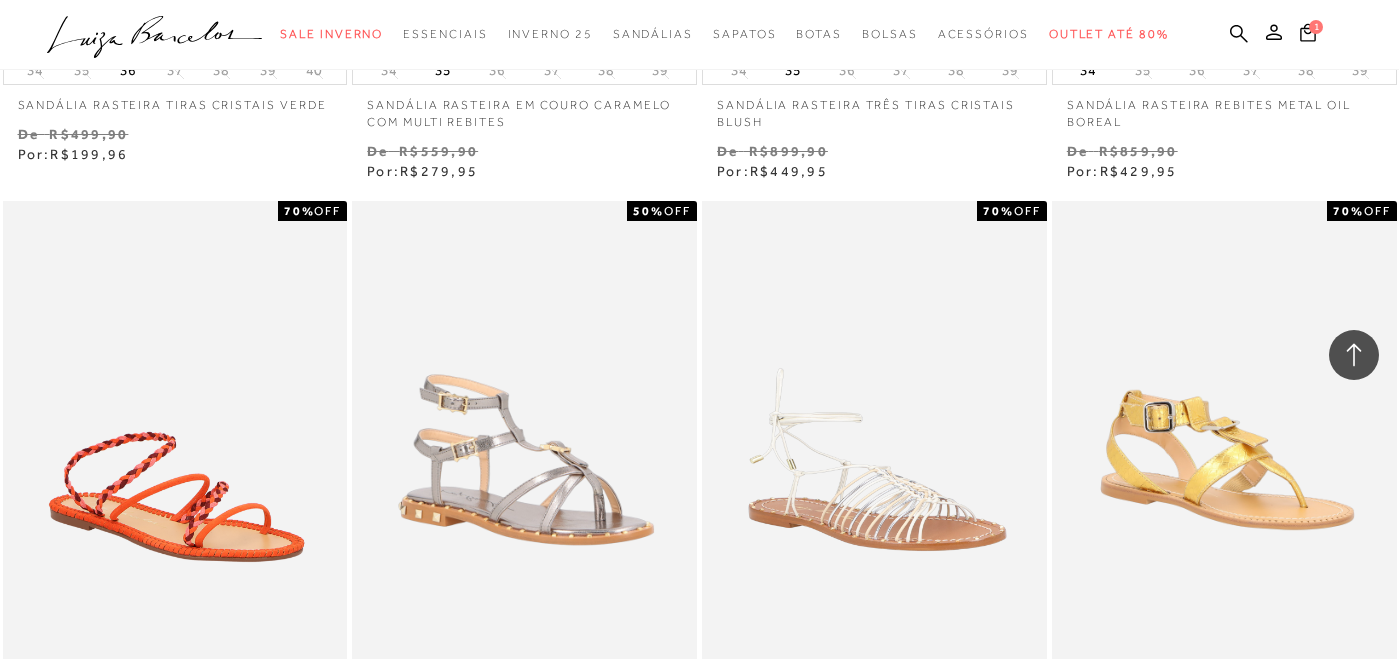 scroll, scrollTop: 21589, scrollLeft: 0, axis: vertical 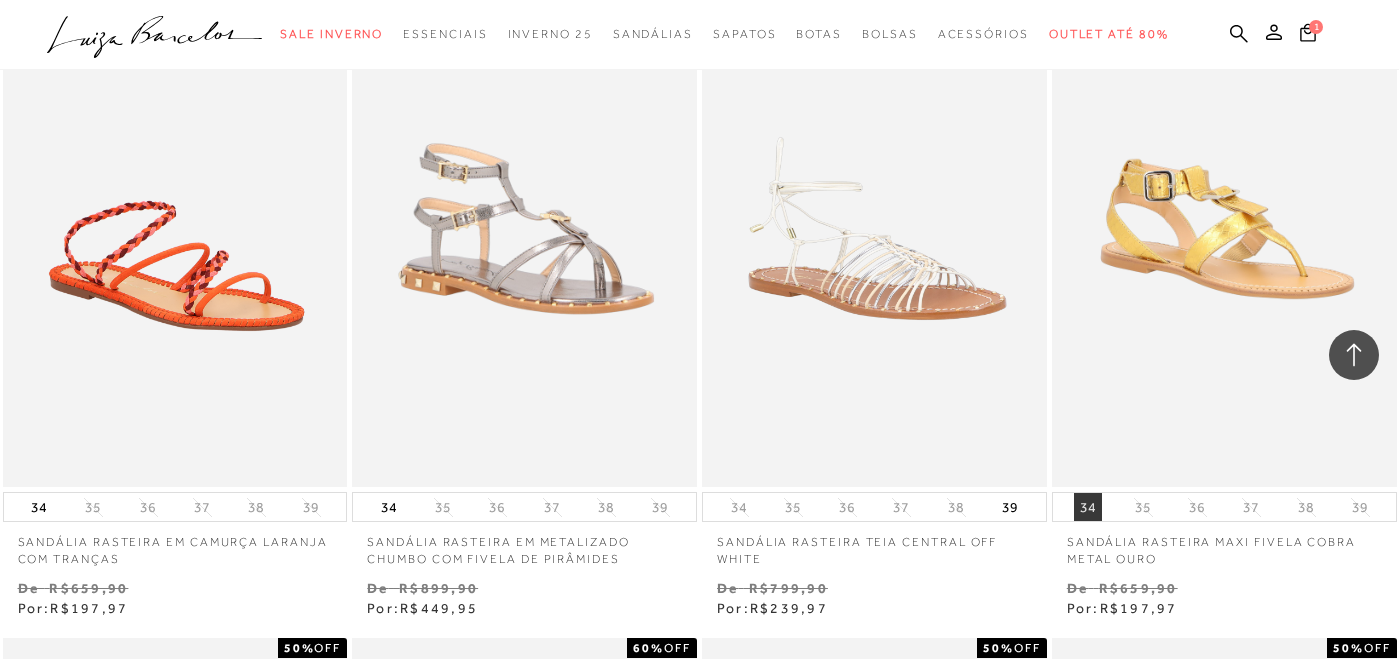 click on "34" at bounding box center [1088, 507] 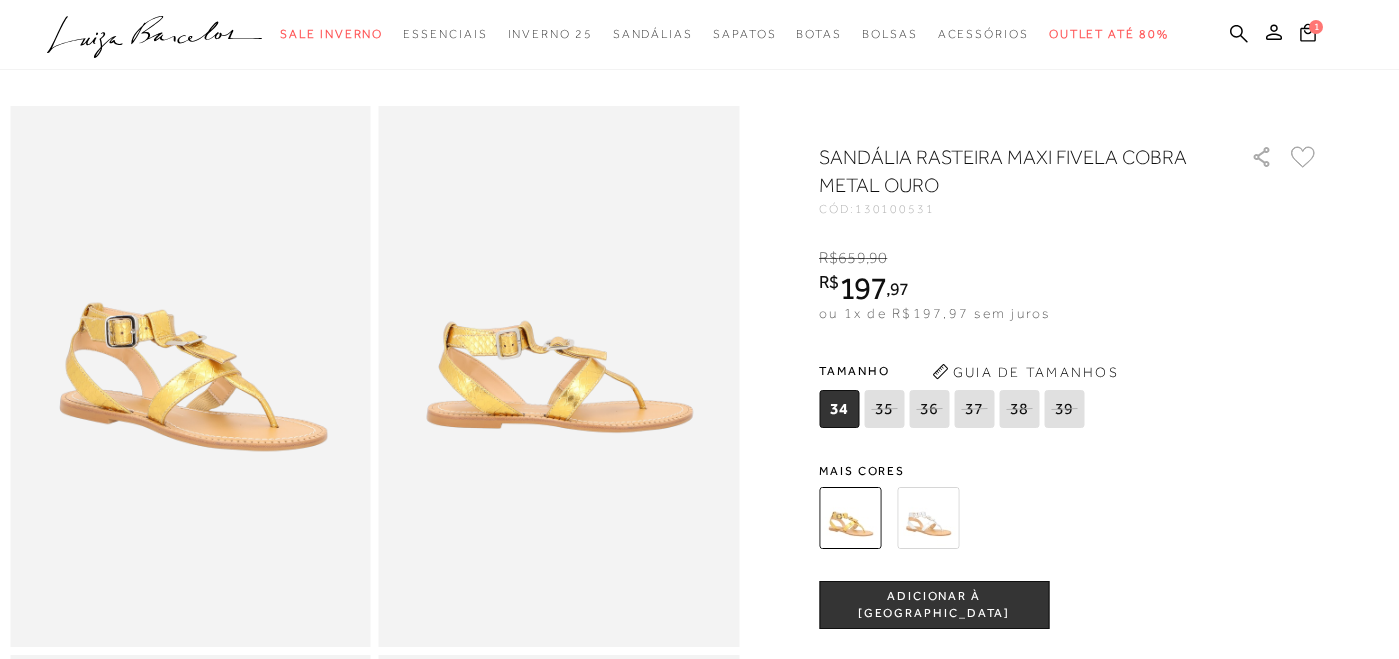 scroll, scrollTop: 0, scrollLeft: 0, axis: both 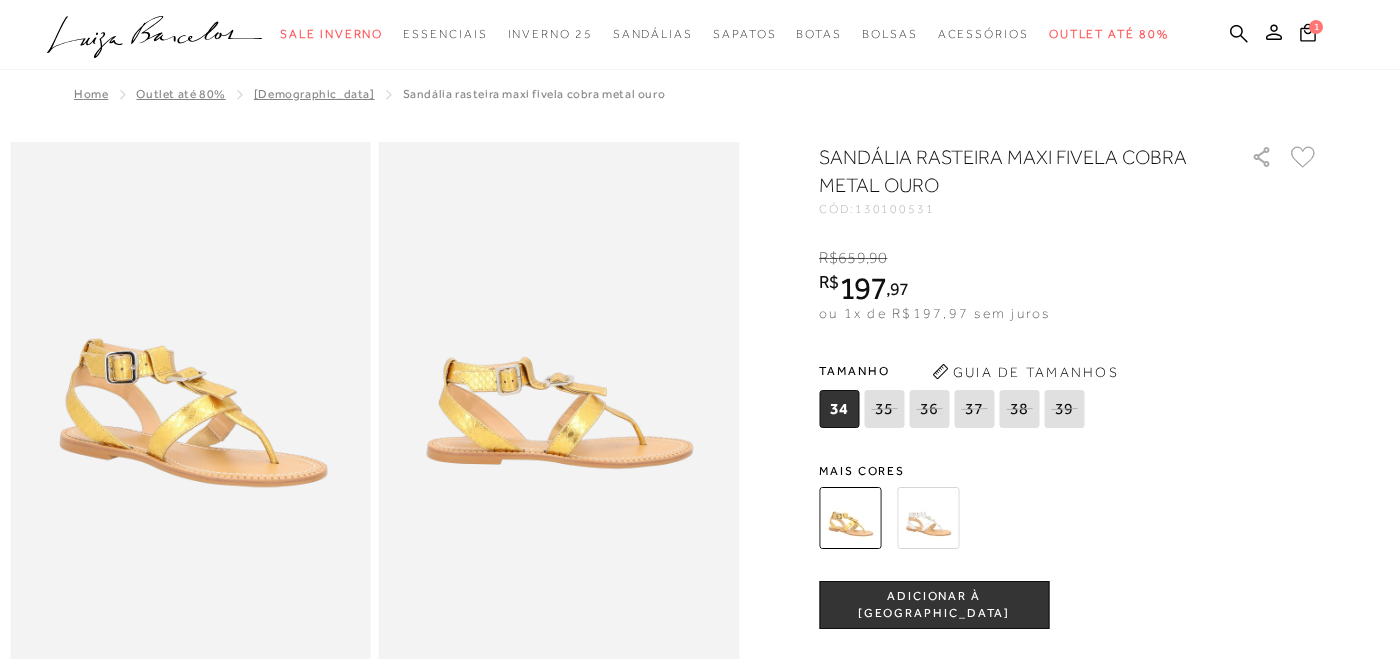 click on "ADICIONAR À [GEOGRAPHIC_DATA]" at bounding box center (934, 605) 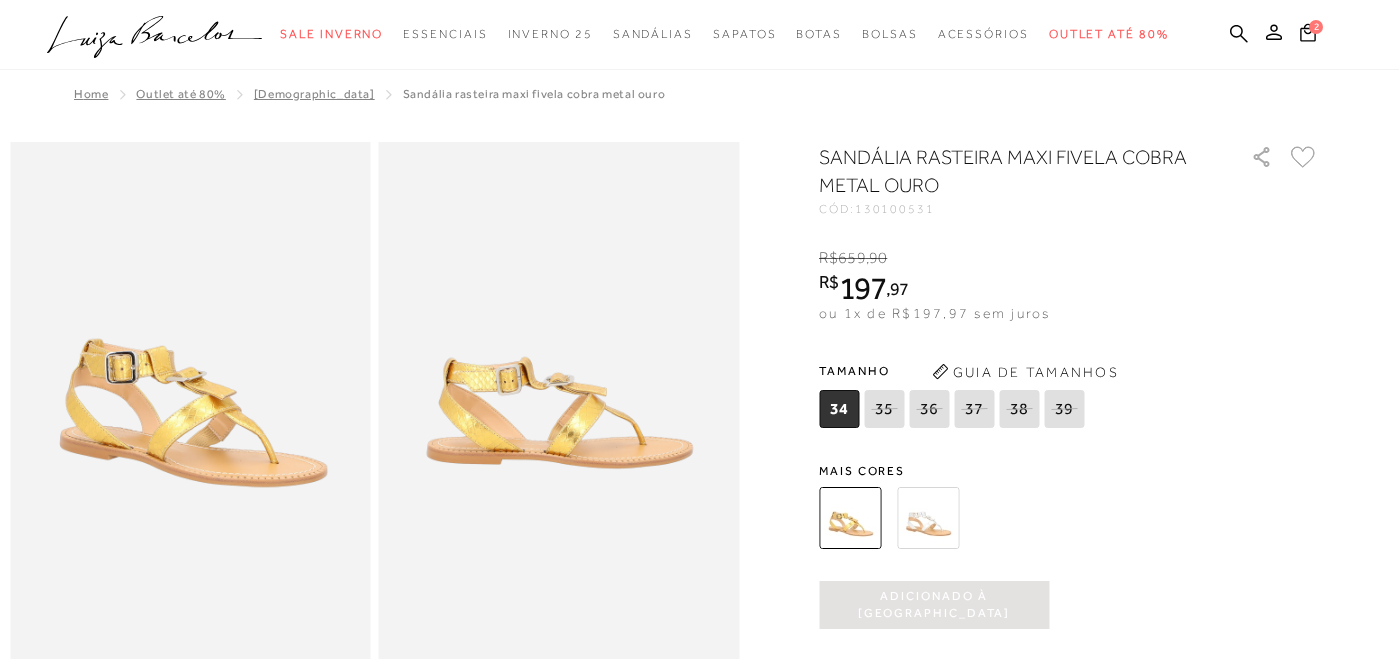 scroll, scrollTop: 0, scrollLeft: 0, axis: both 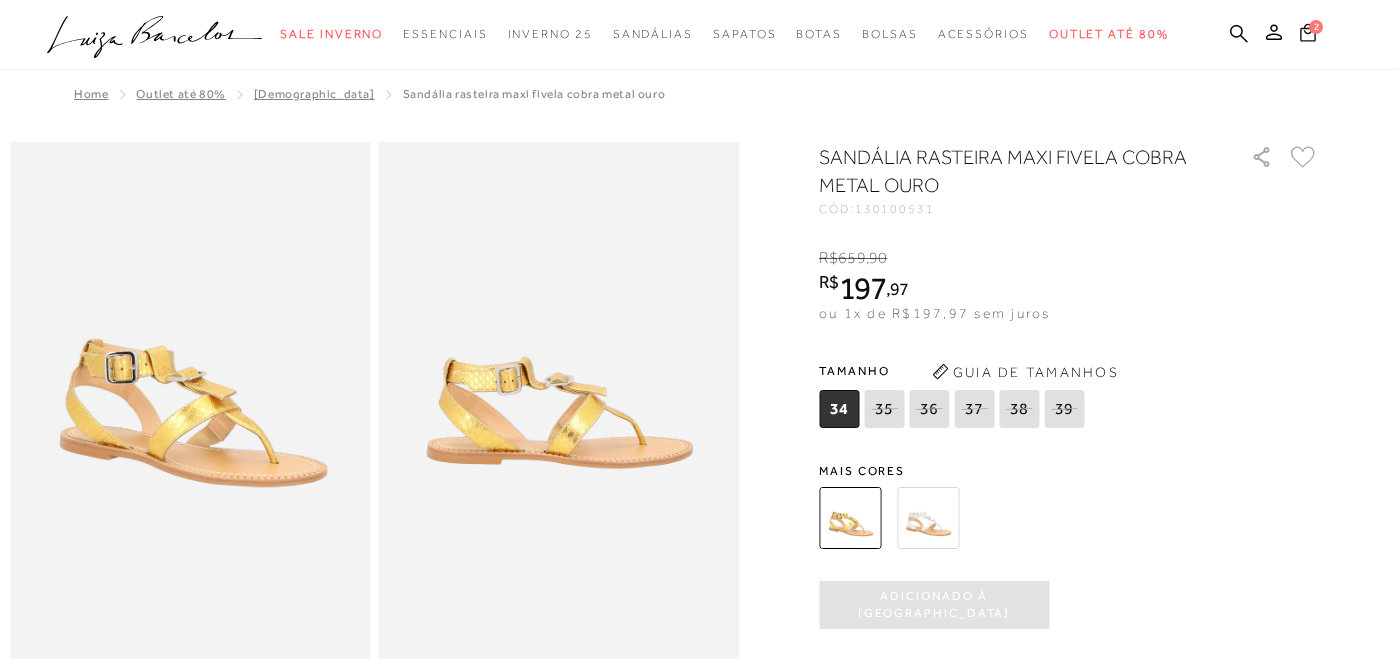 click 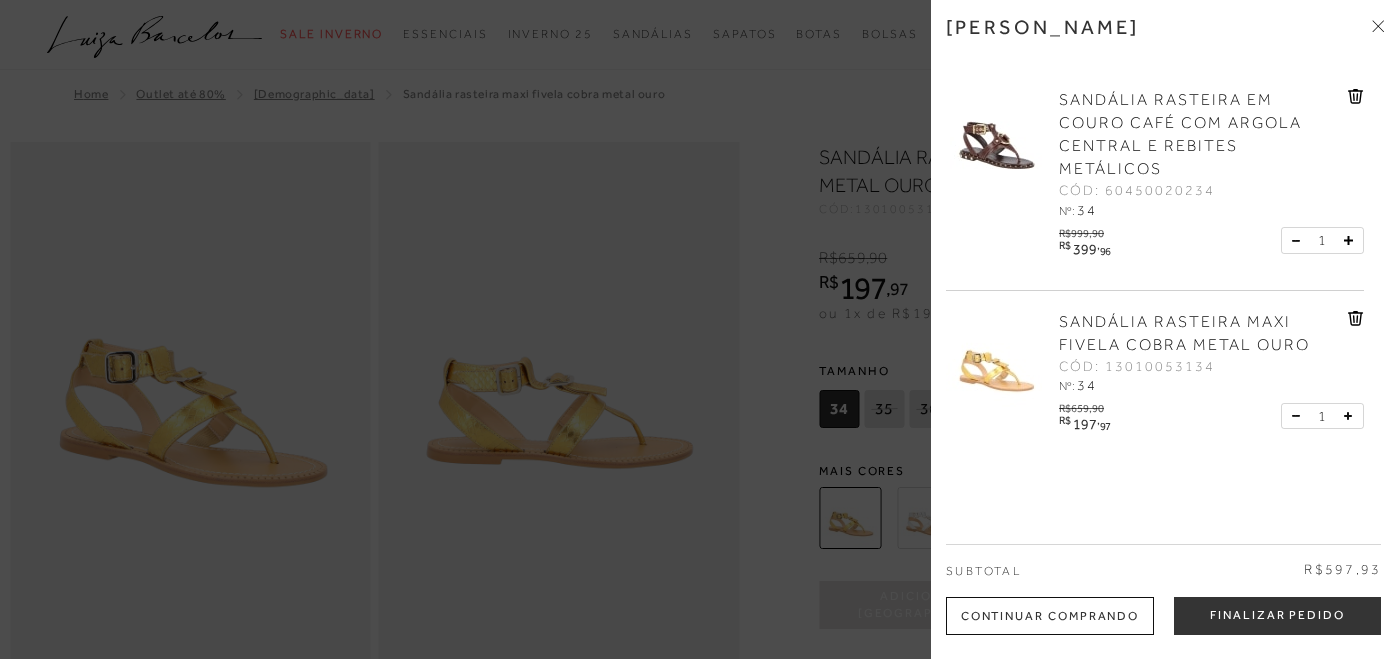 click on "Continuar Comprando" at bounding box center (1050, 616) 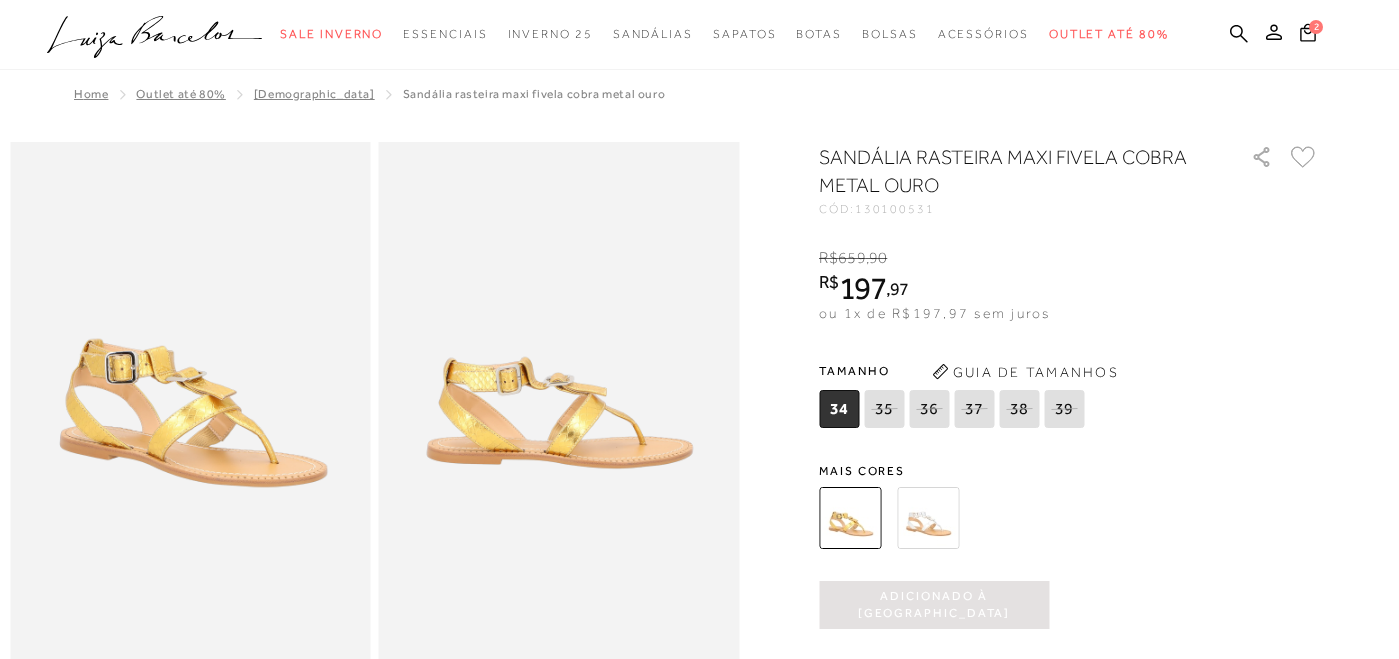 click on "[DEMOGRAPHIC_DATA]" at bounding box center [314, 94] 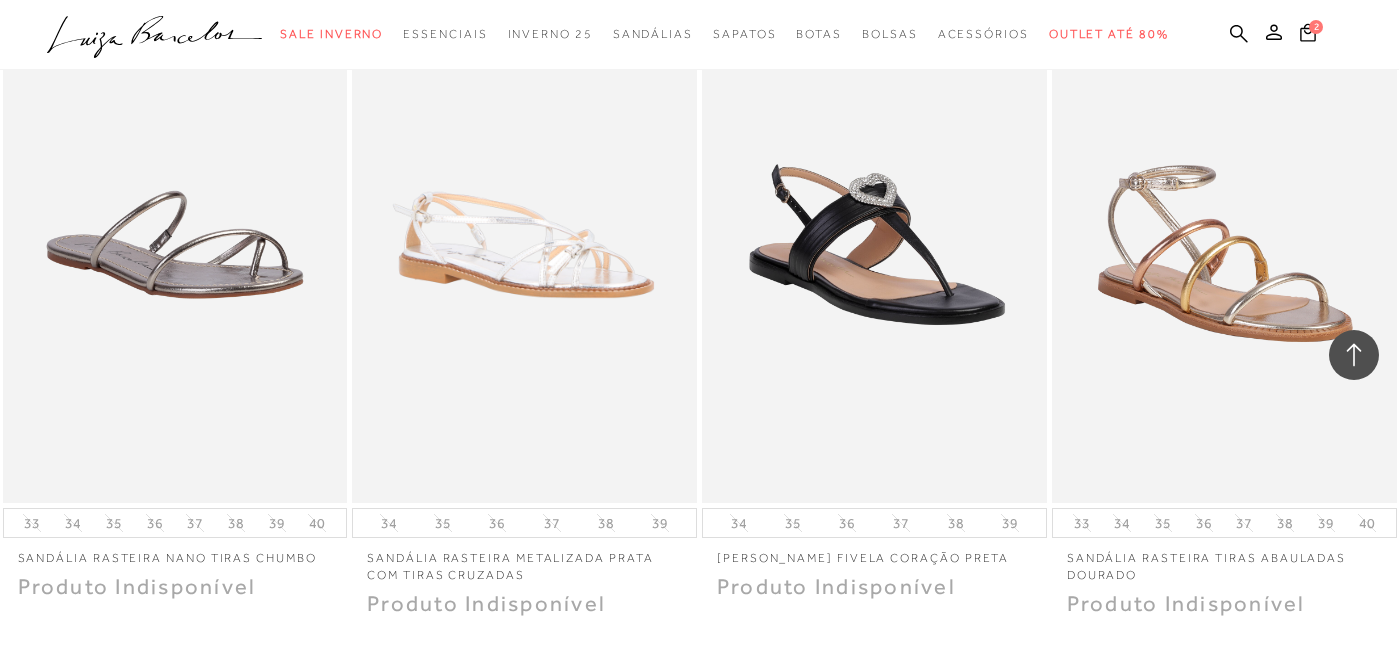 scroll, scrollTop: 23517, scrollLeft: 0, axis: vertical 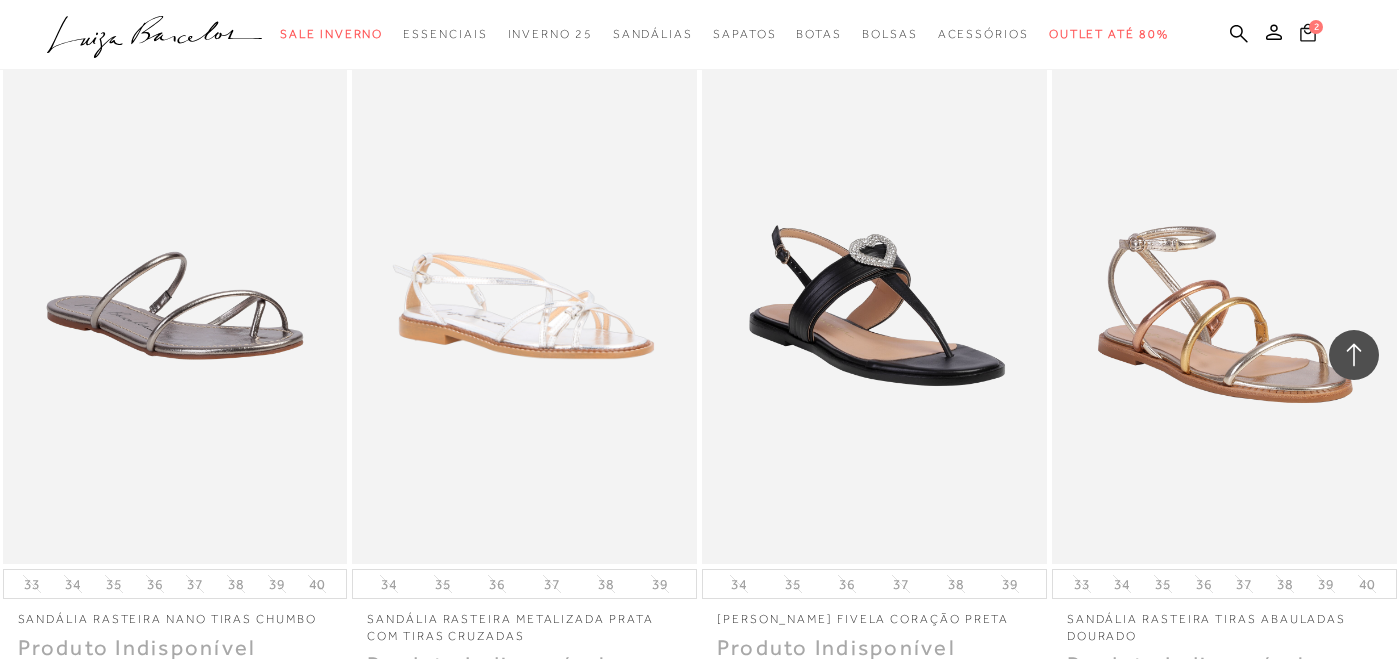 click on "2" at bounding box center (1308, 35) 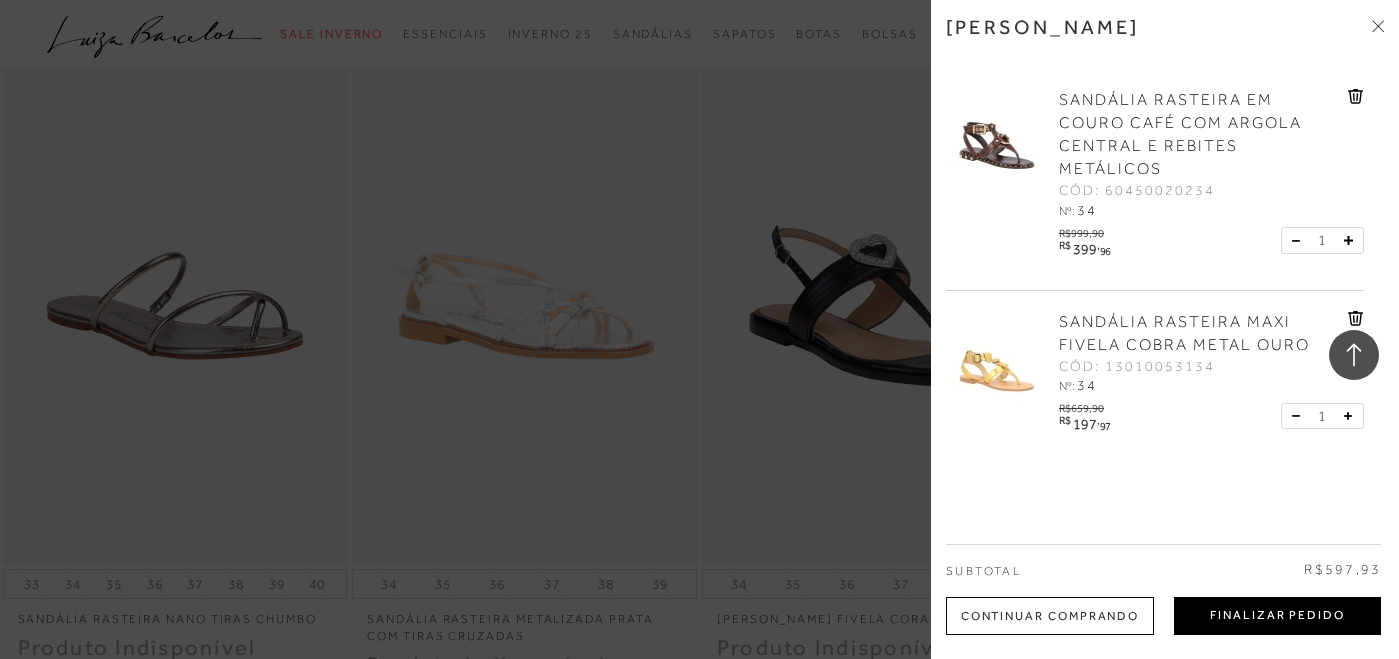 click on "Finalizar Pedido" at bounding box center [1277, 616] 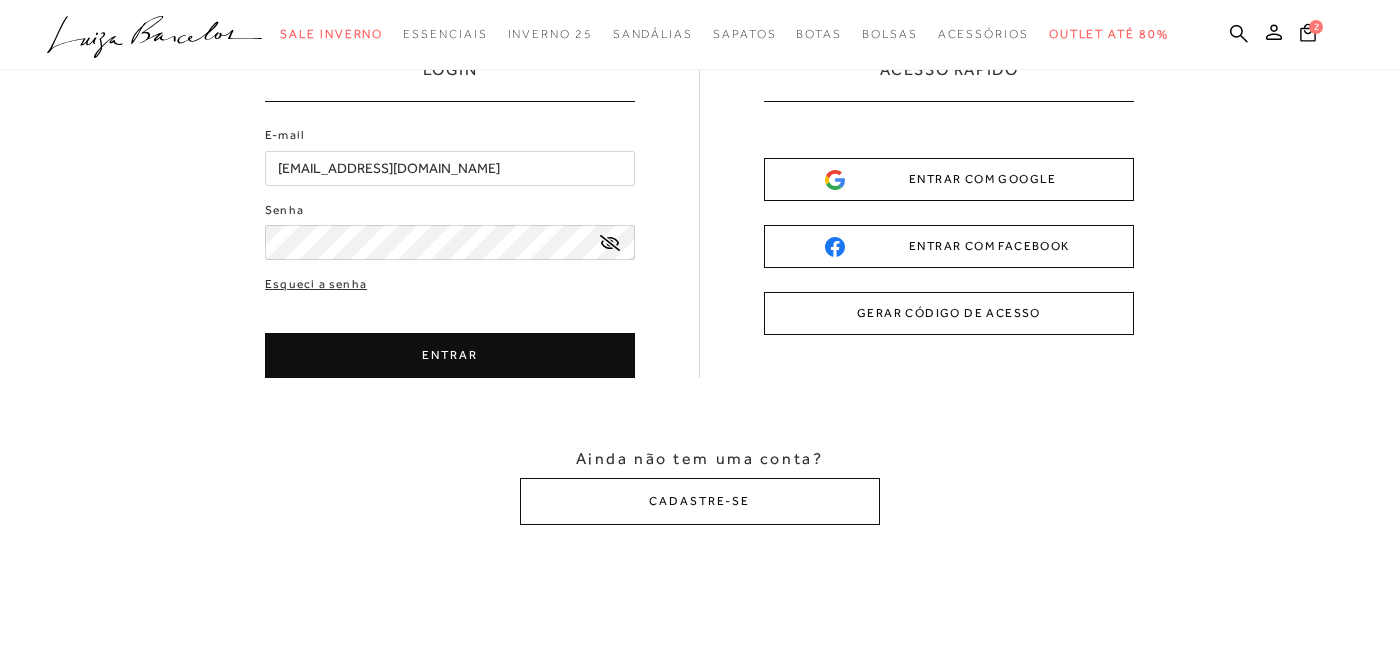 scroll, scrollTop: 0, scrollLeft: 0, axis: both 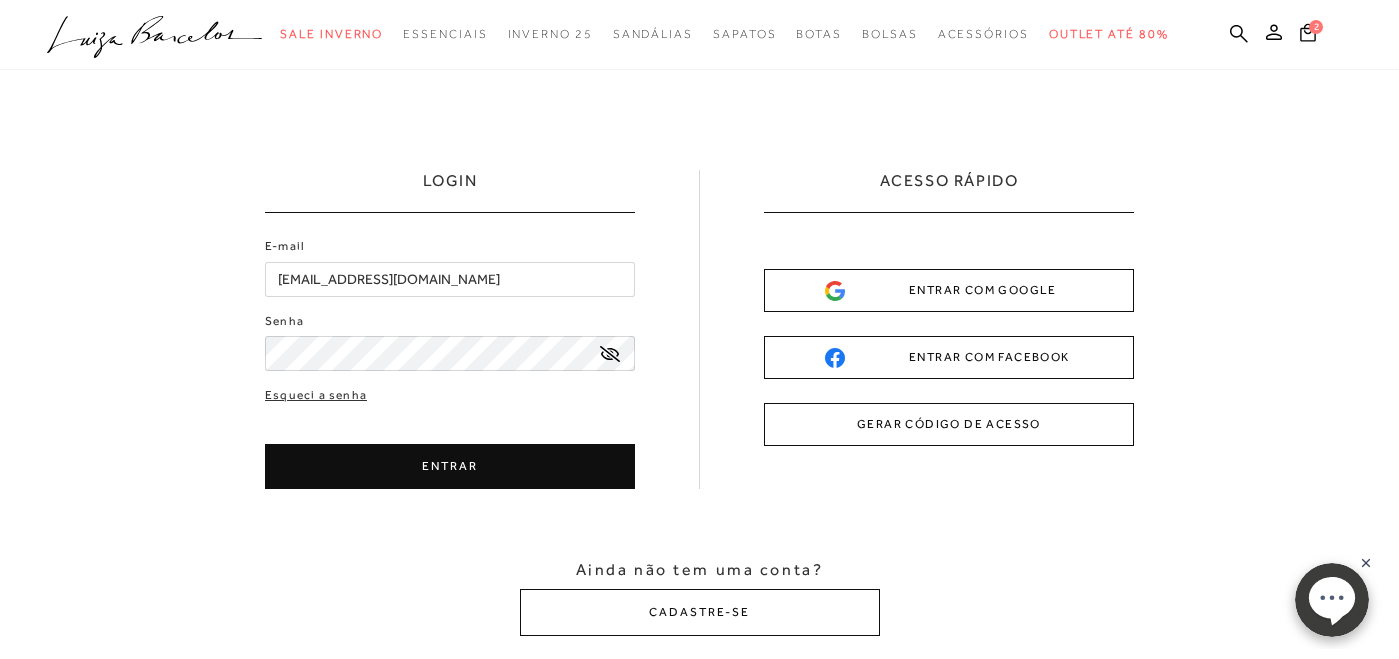 click on "ENTRAR" at bounding box center [450, 466] 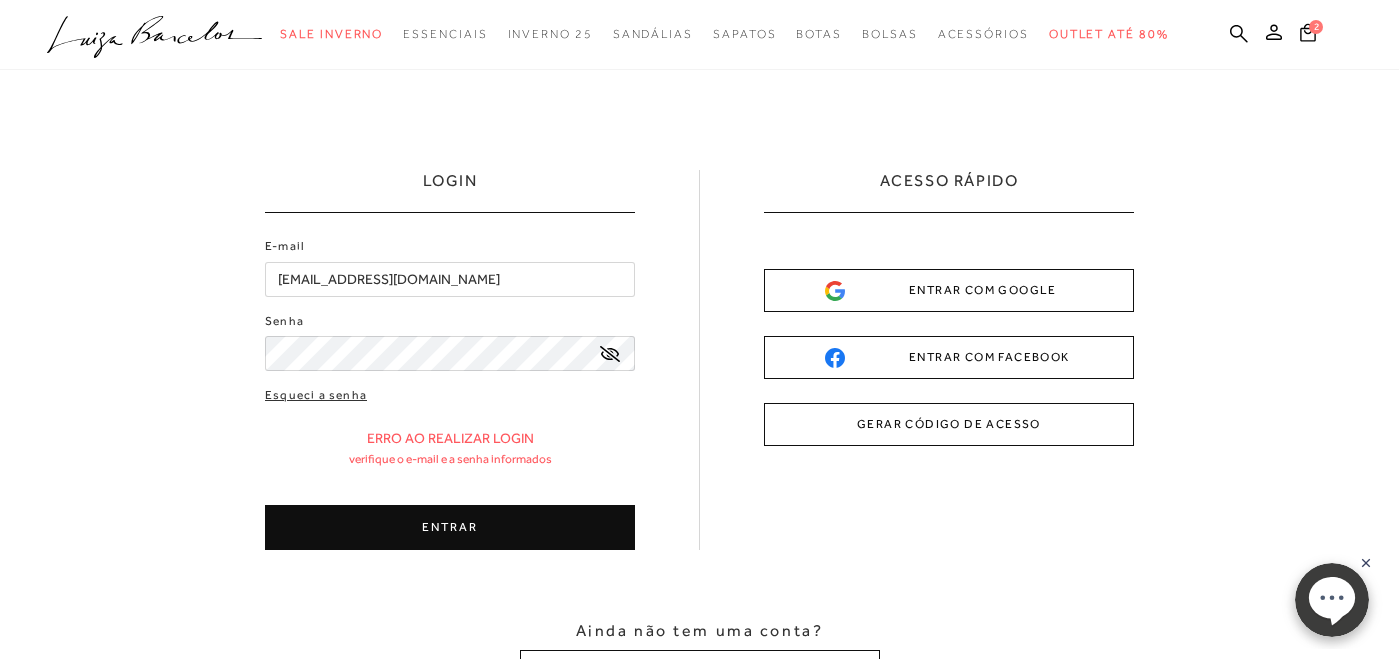 click on "[EMAIL_ADDRESS][DOMAIN_NAME]" at bounding box center [450, 279] 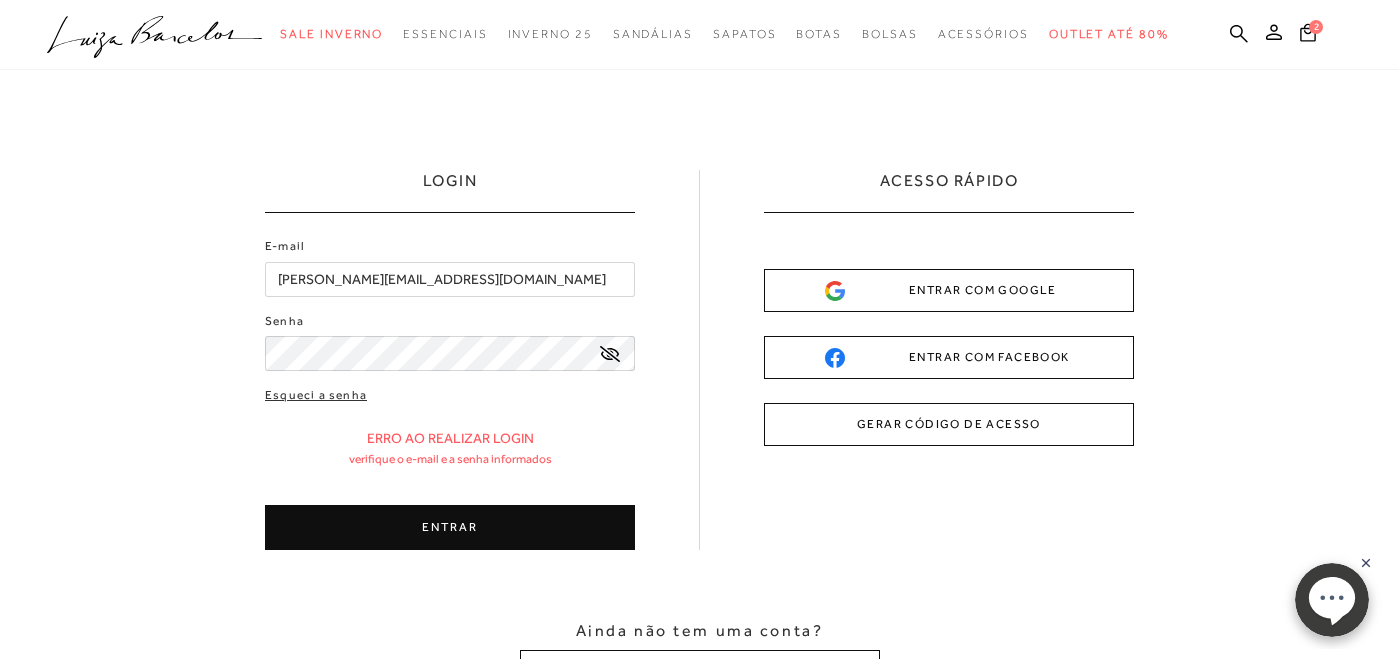 type on "[PERSON_NAME][EMAIL_ADDRESS][DOMAIN_NAME]" 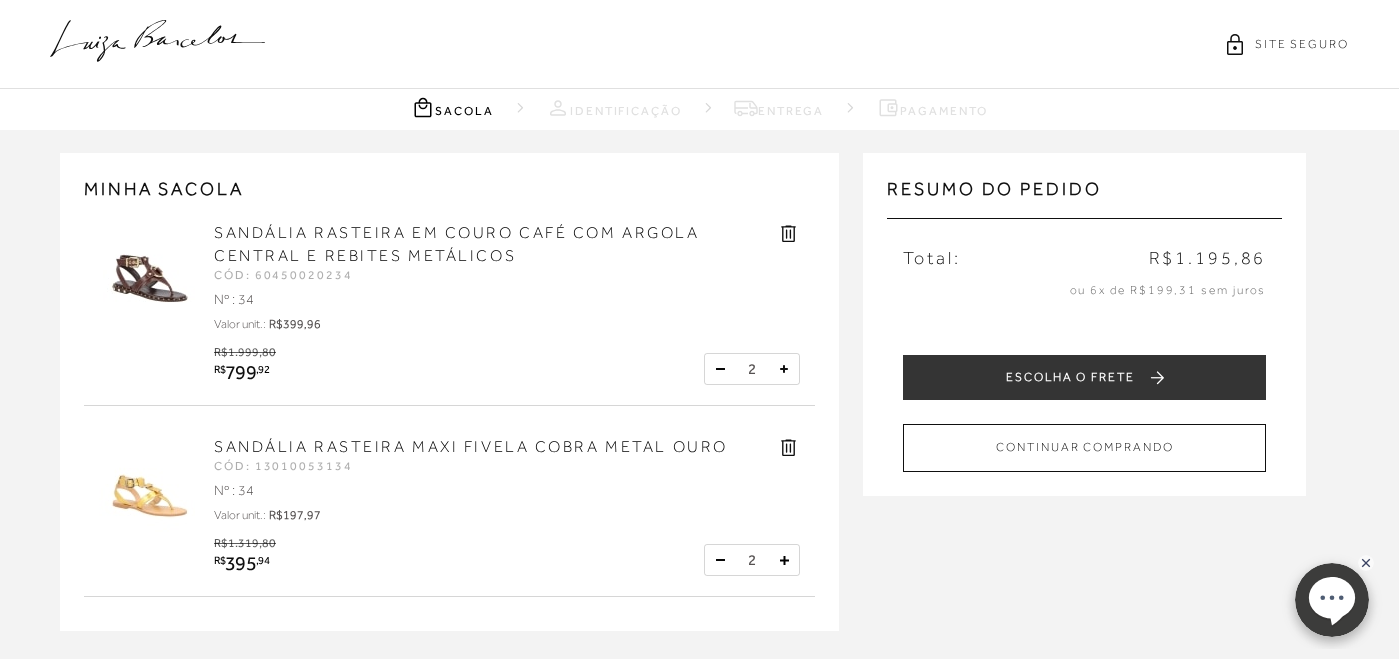 scroll, scrollTop: 0, scrollLeft: 0, axis: both 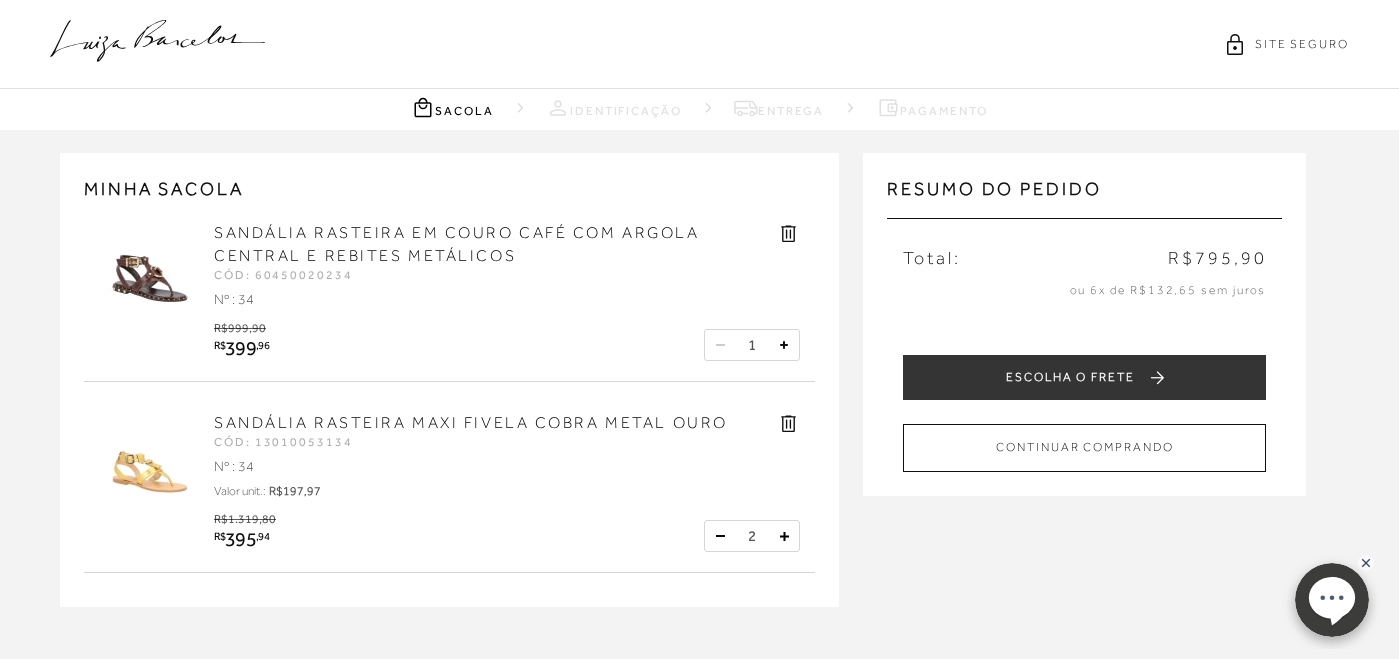 click at bounding box center [720, 536] 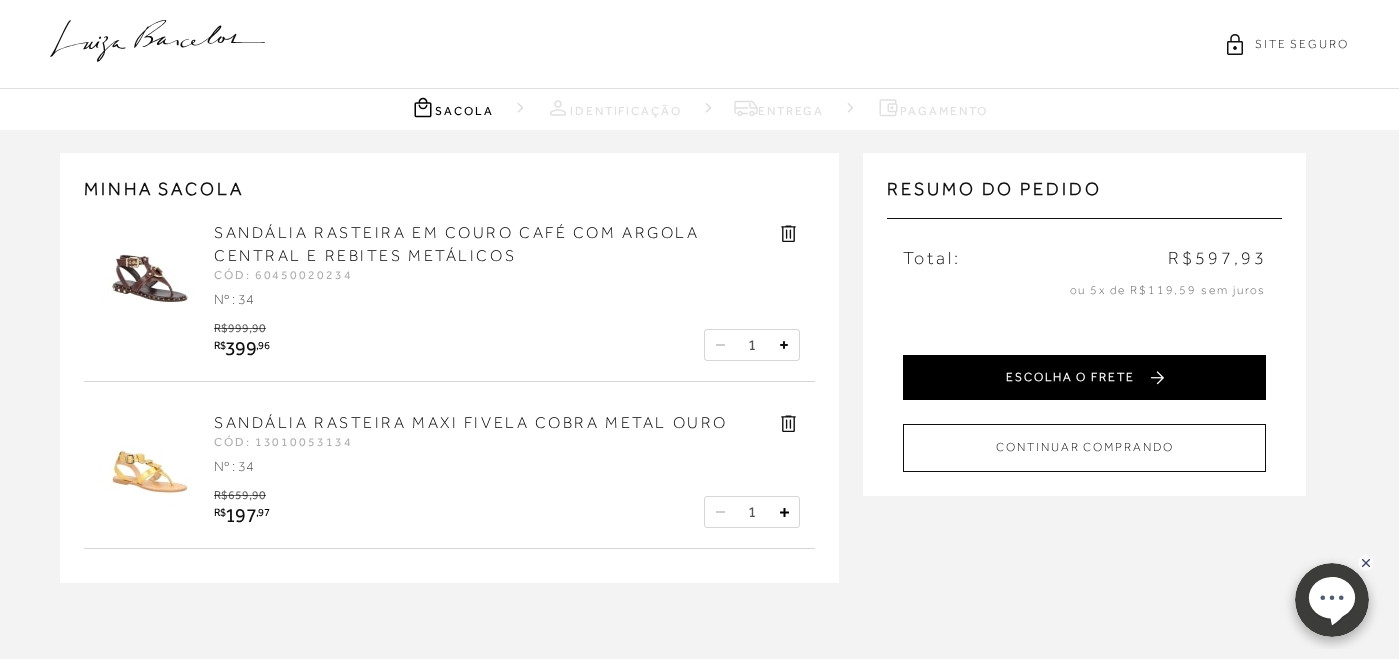 click on "ESCOLHA O FRETE" at bounding box center [1084, 377] 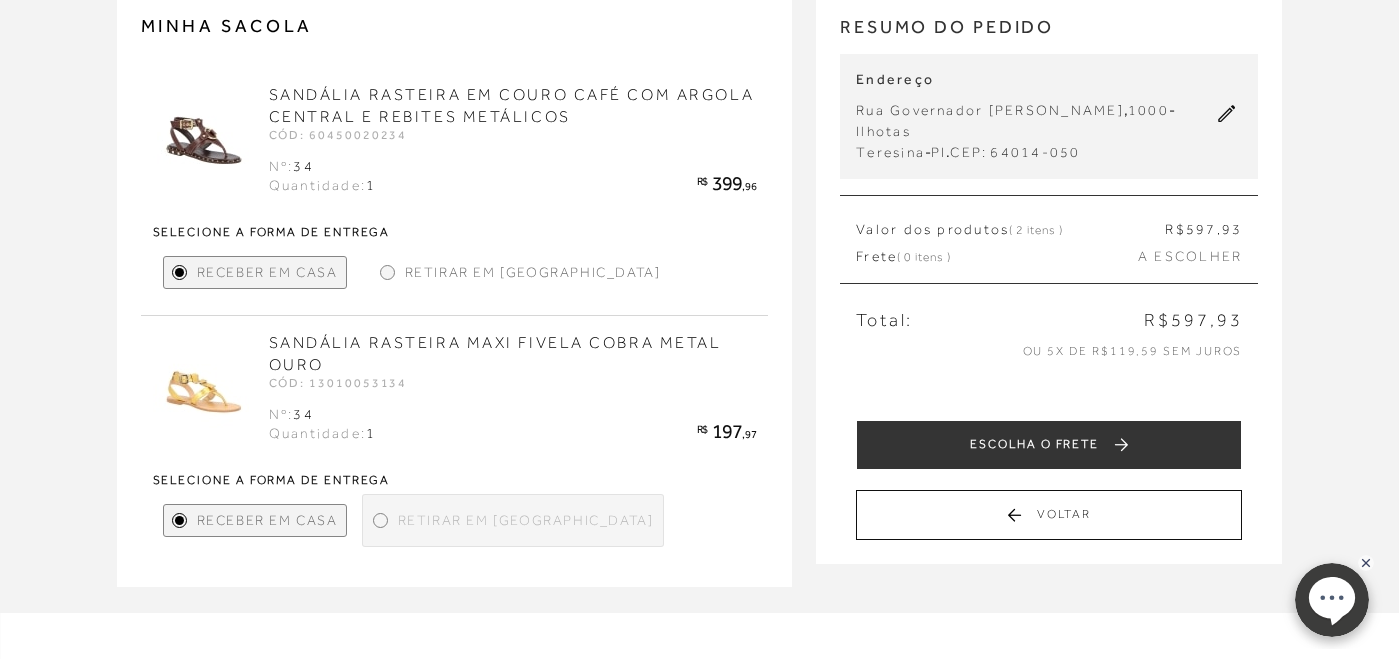 scroll, scrollTop: 212, scrollLeft: 0, axis: vertical 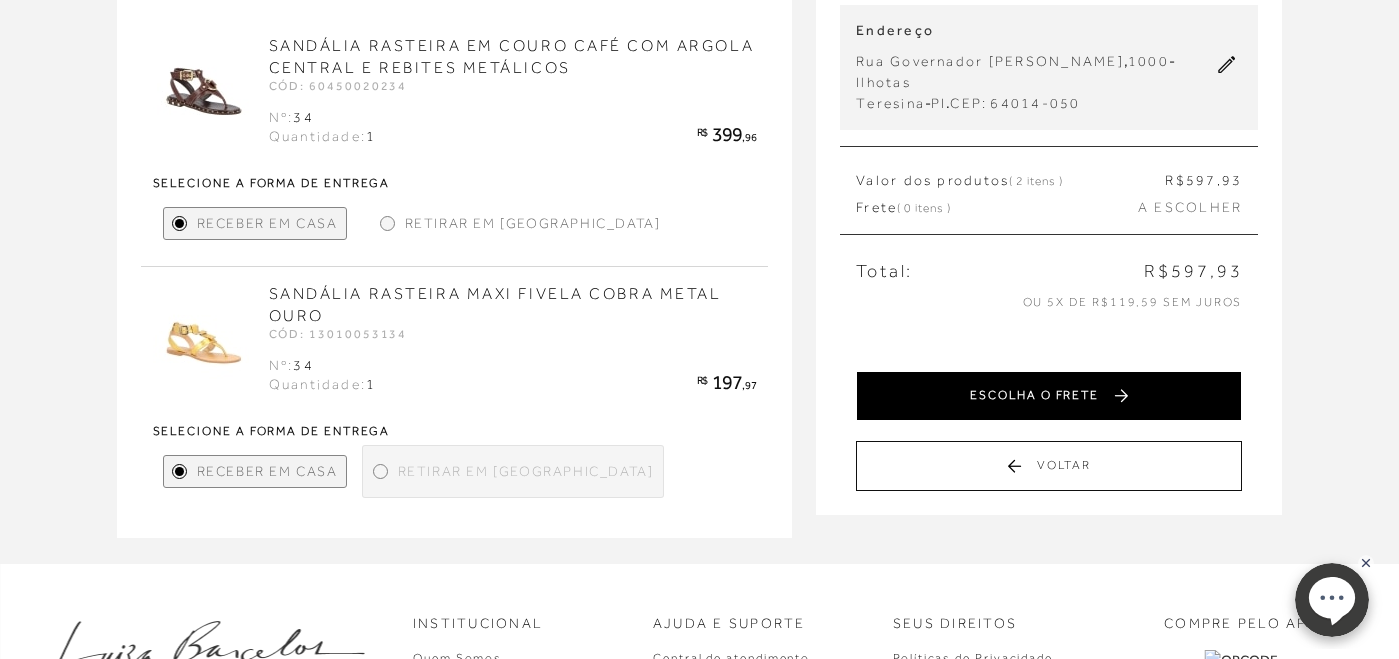 click on "ESCOLHA O FRETE" at bounding box center (1049, 396) 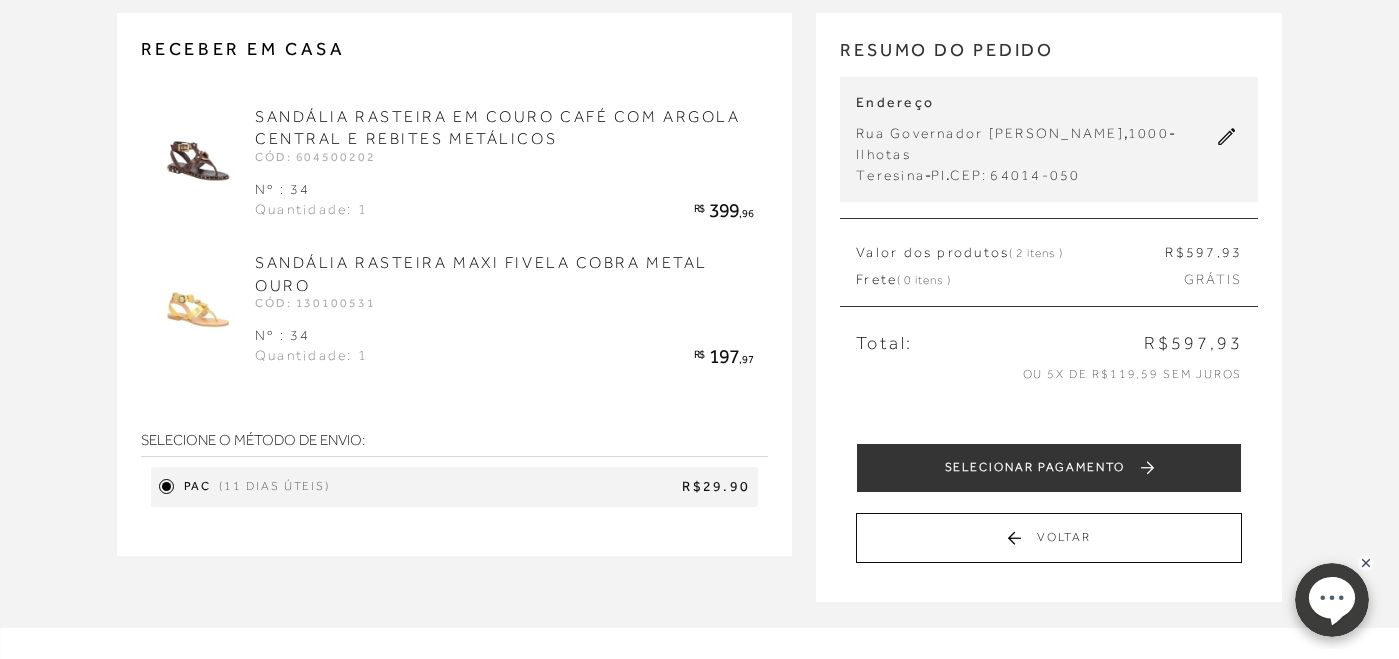 scroll, scrollTop: 144, scrollLeft: 0, axis: vertical 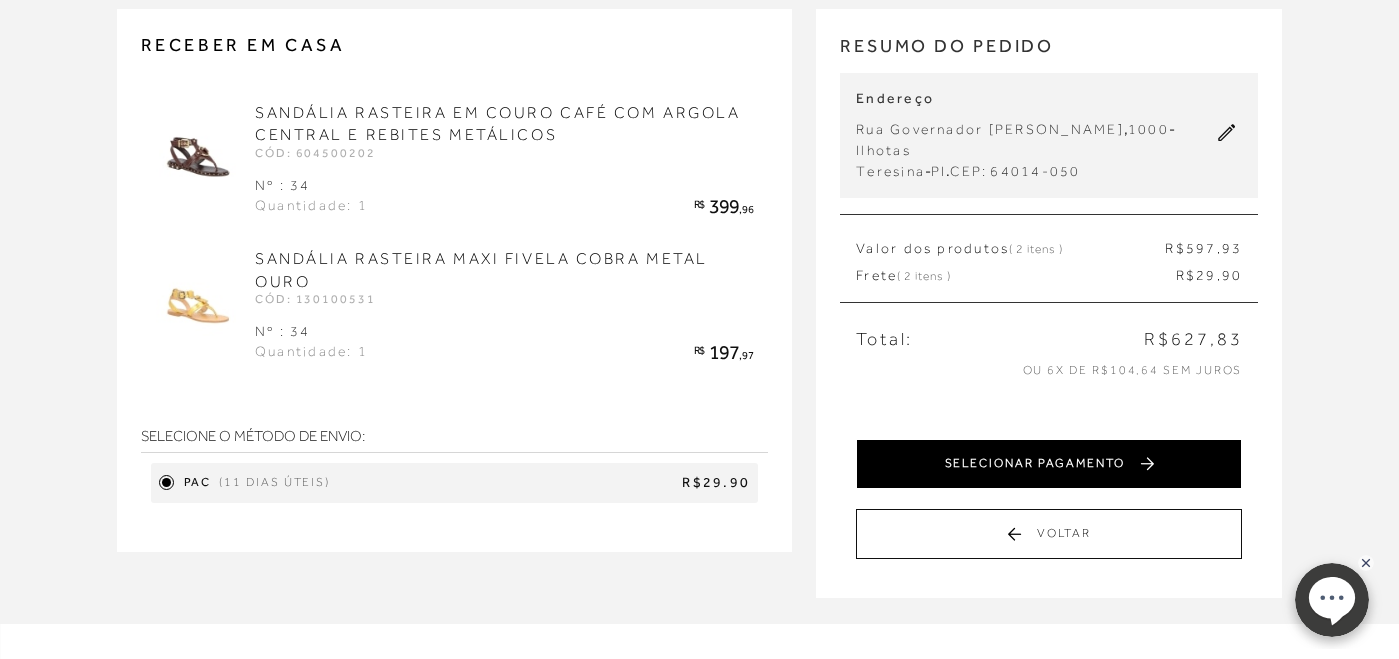 click on "SELECIONAR PAGAMENTO" at bounding box center [1049, 464] 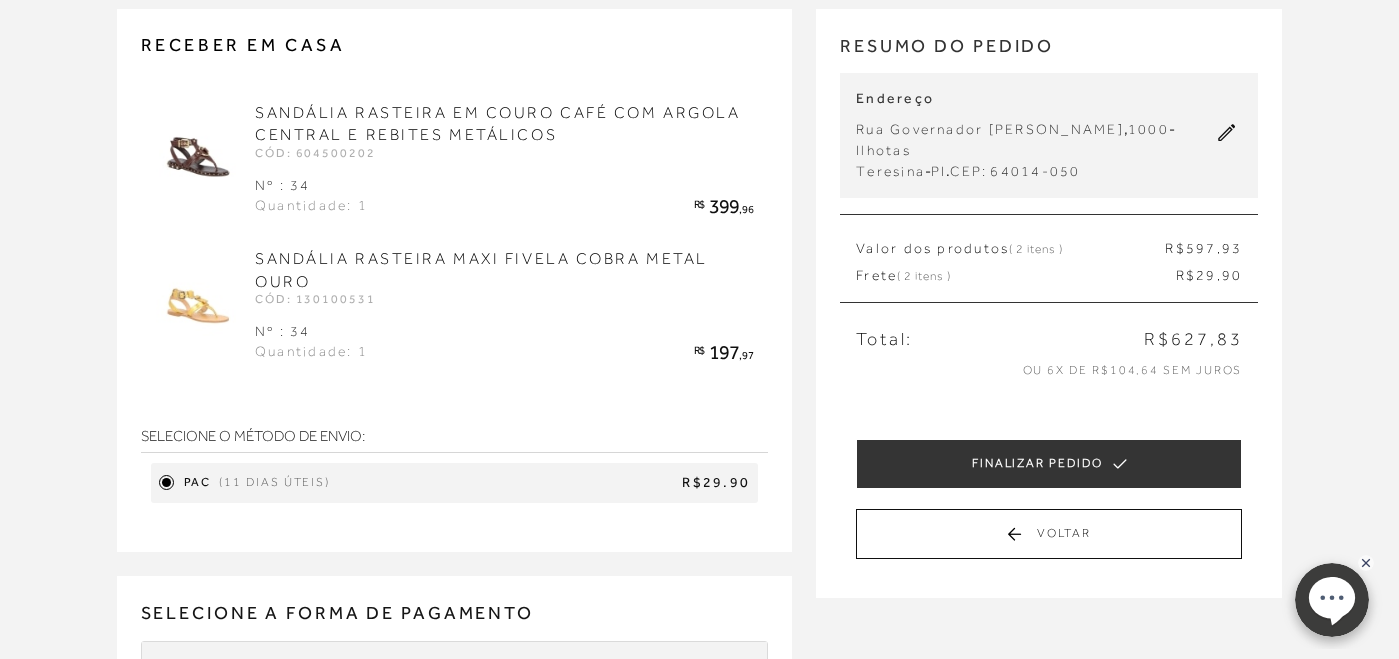 scroll, scrollTop: 0, scrollLeft: 0, axis: both 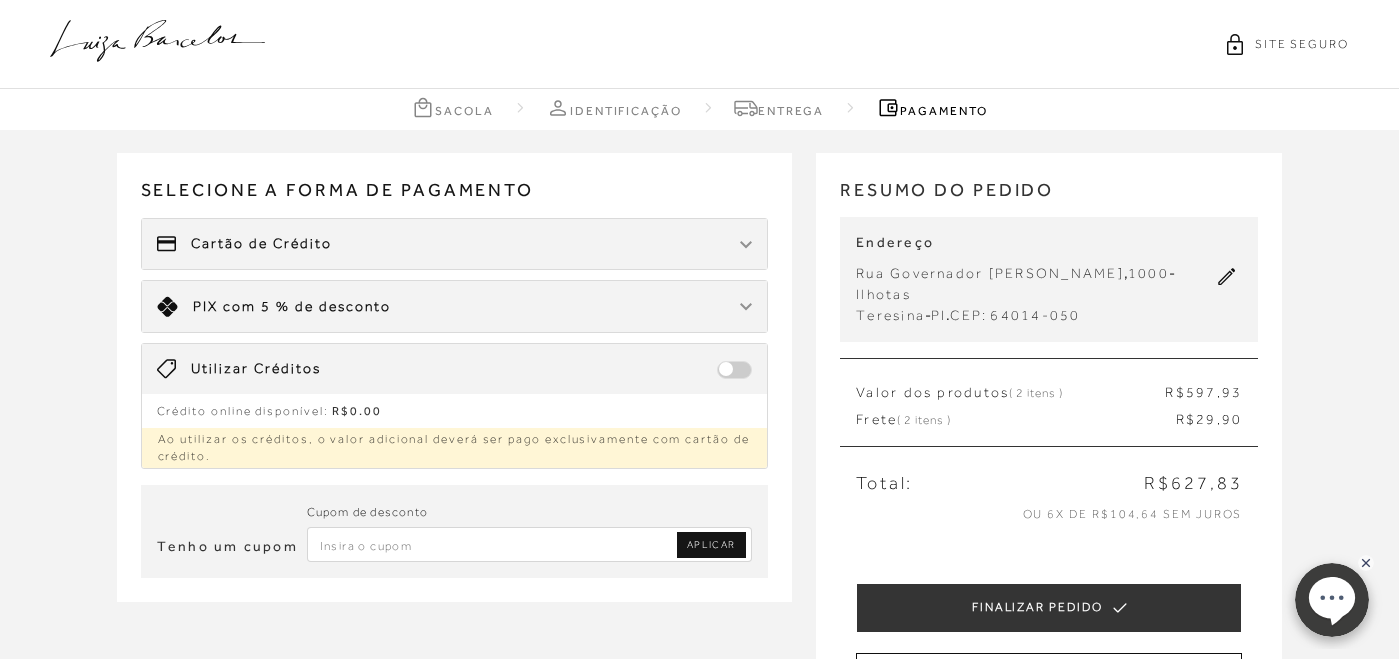 click on "Limite: R$ 5.000,00
PIX
com 5 % de desconto" at bounding box center (455, 306) 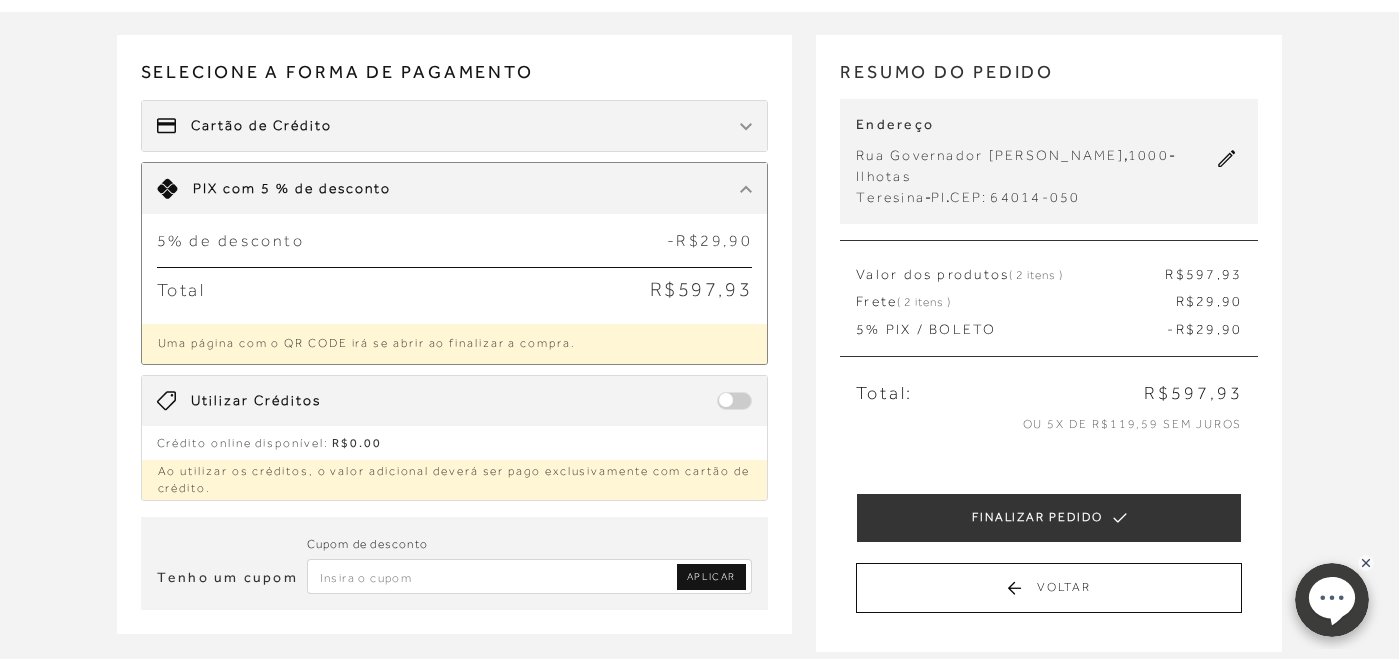 scroll, scrollTop: 124, scrollLeft: 0, axis: vertical 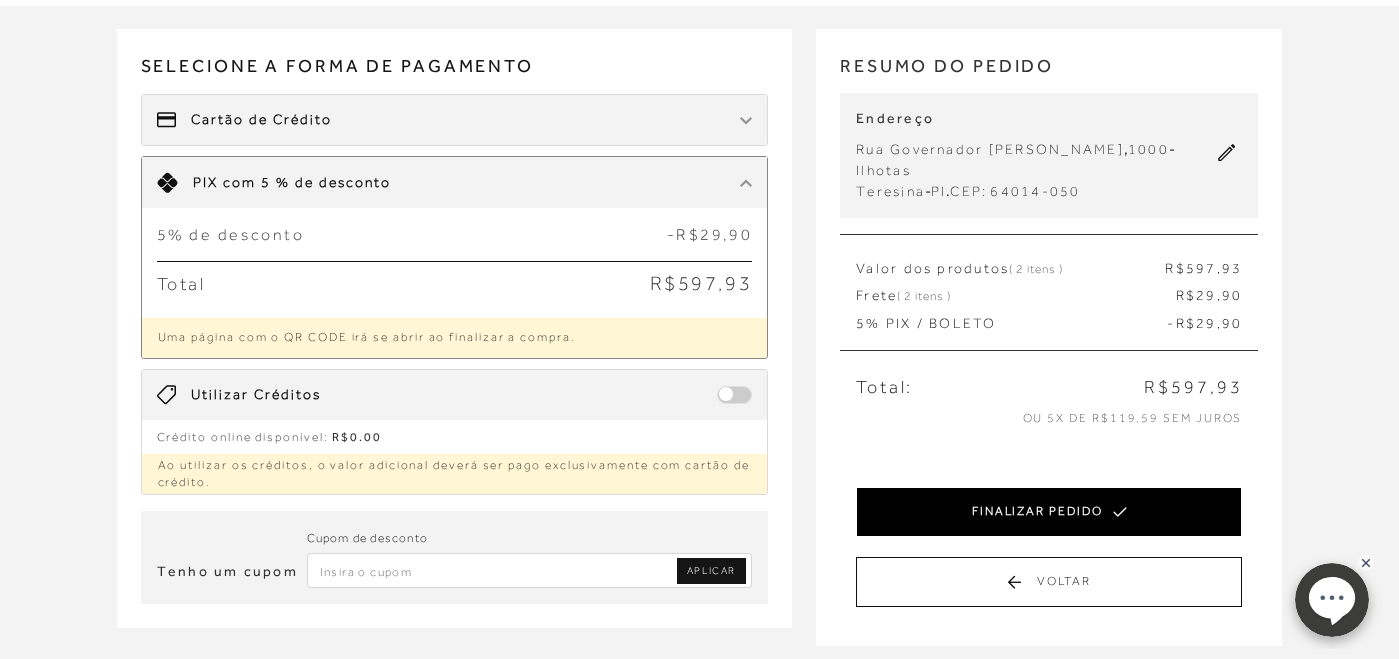 click on "FINALIZAR PEDIDO" at bounding box center (1049, 512) 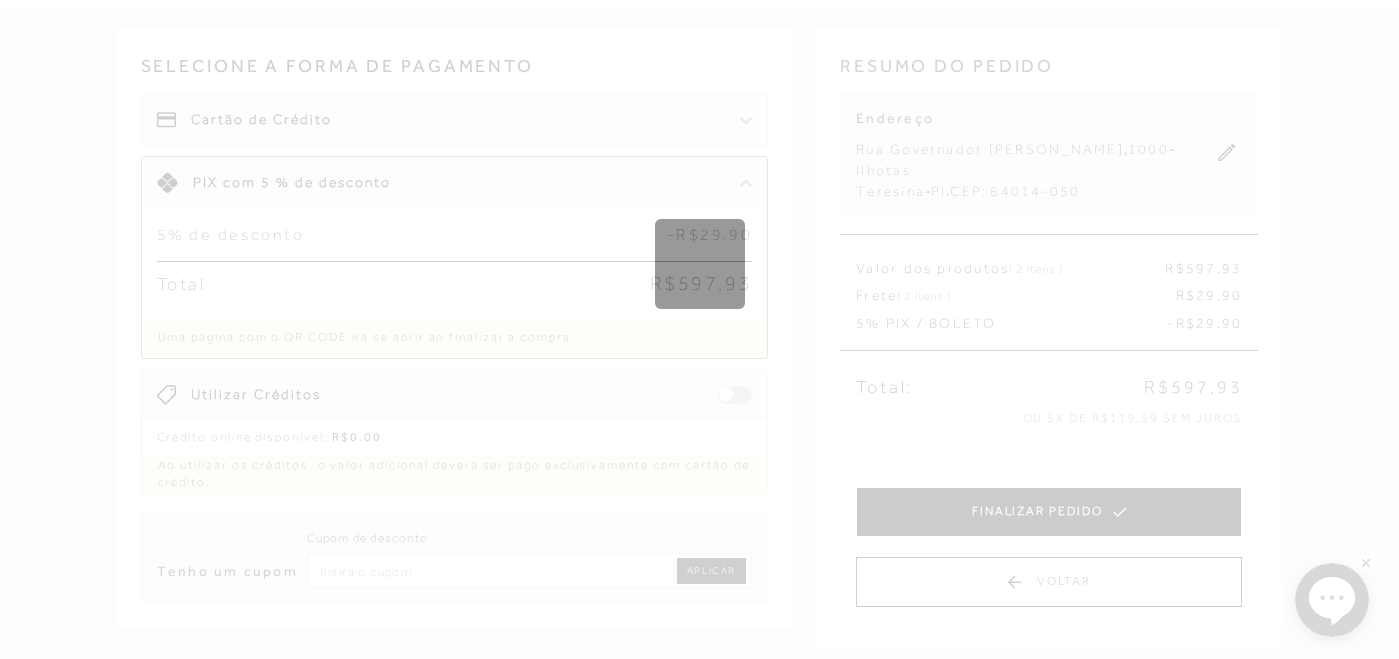 scroll, scrollTop: 0, scrollLeft: 0, axis: both 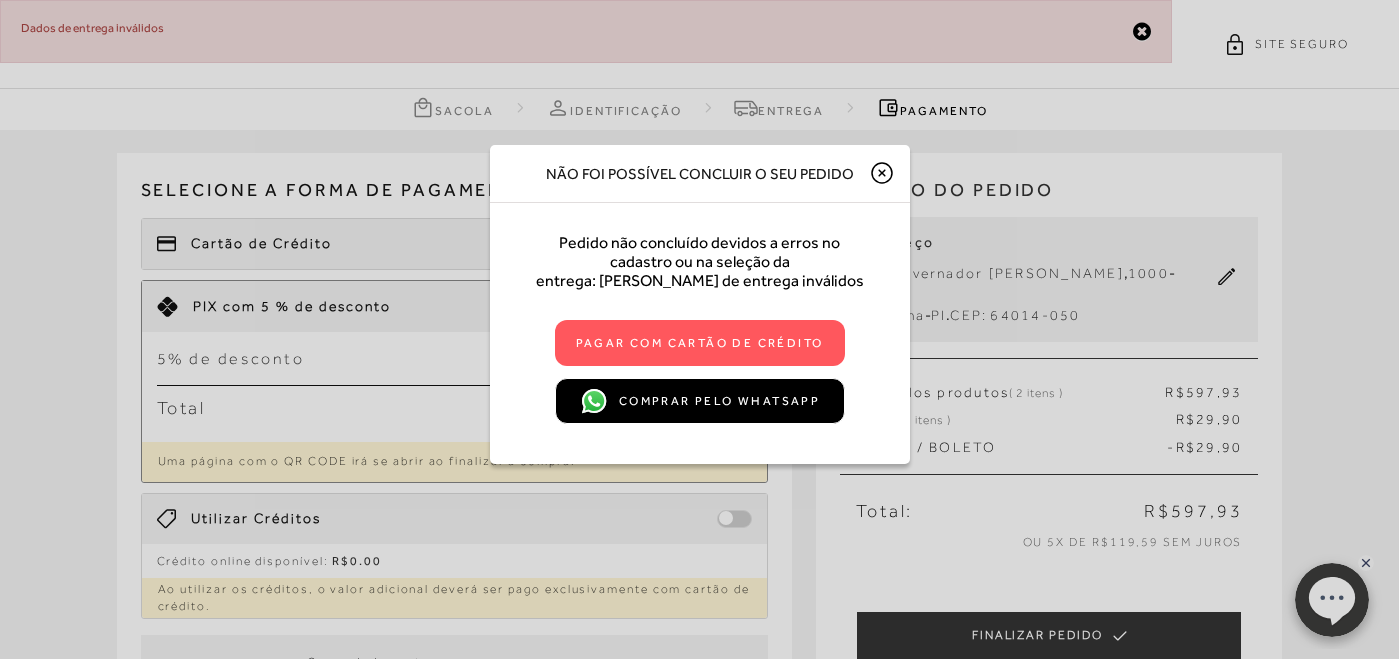 click 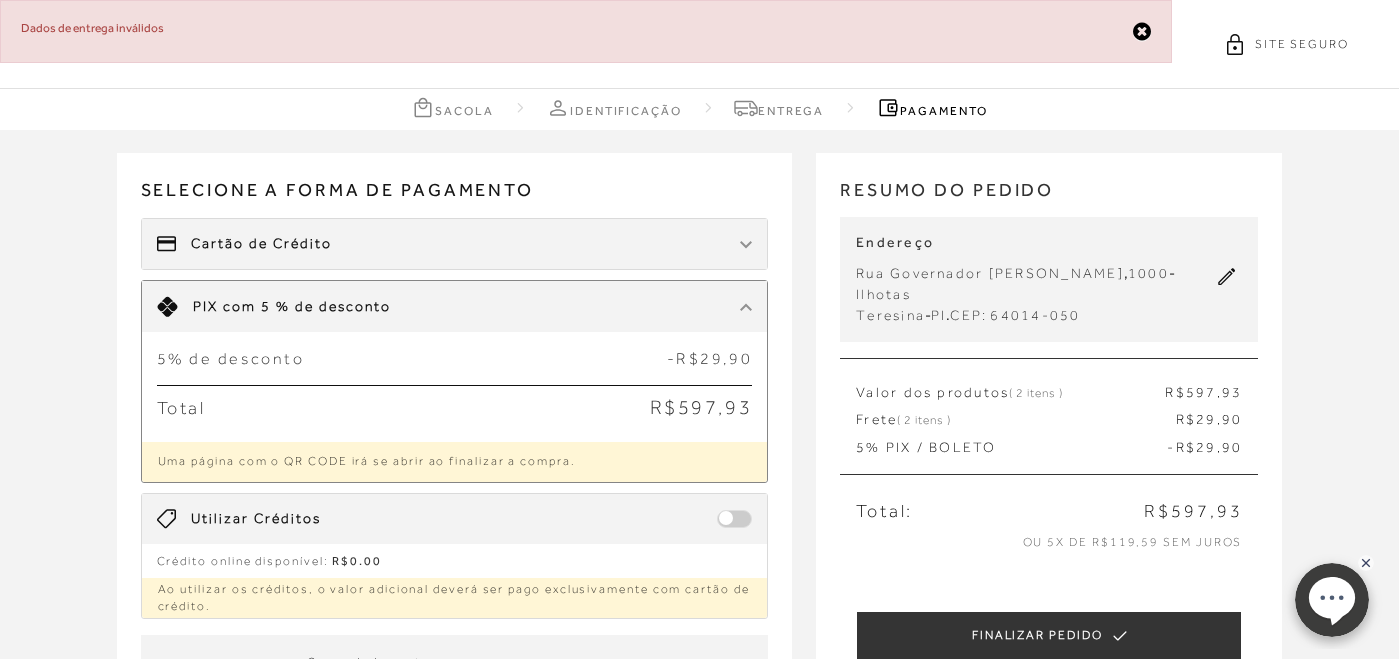 click 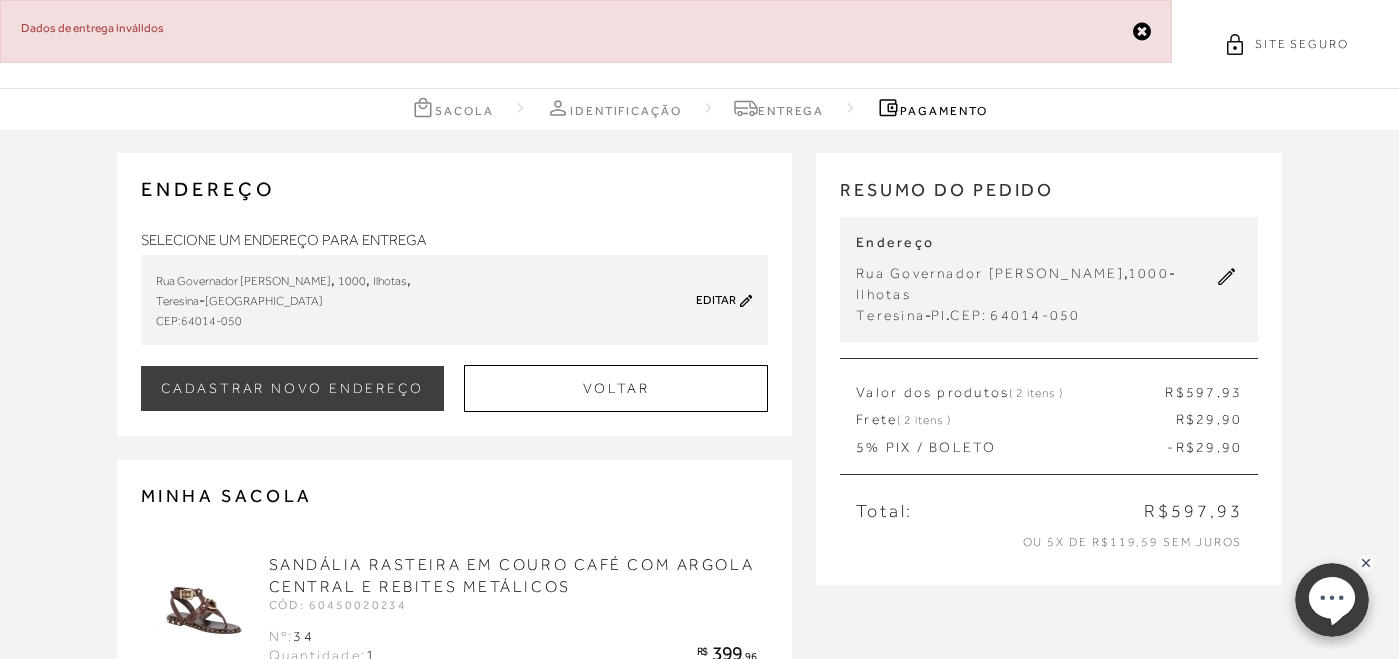 click 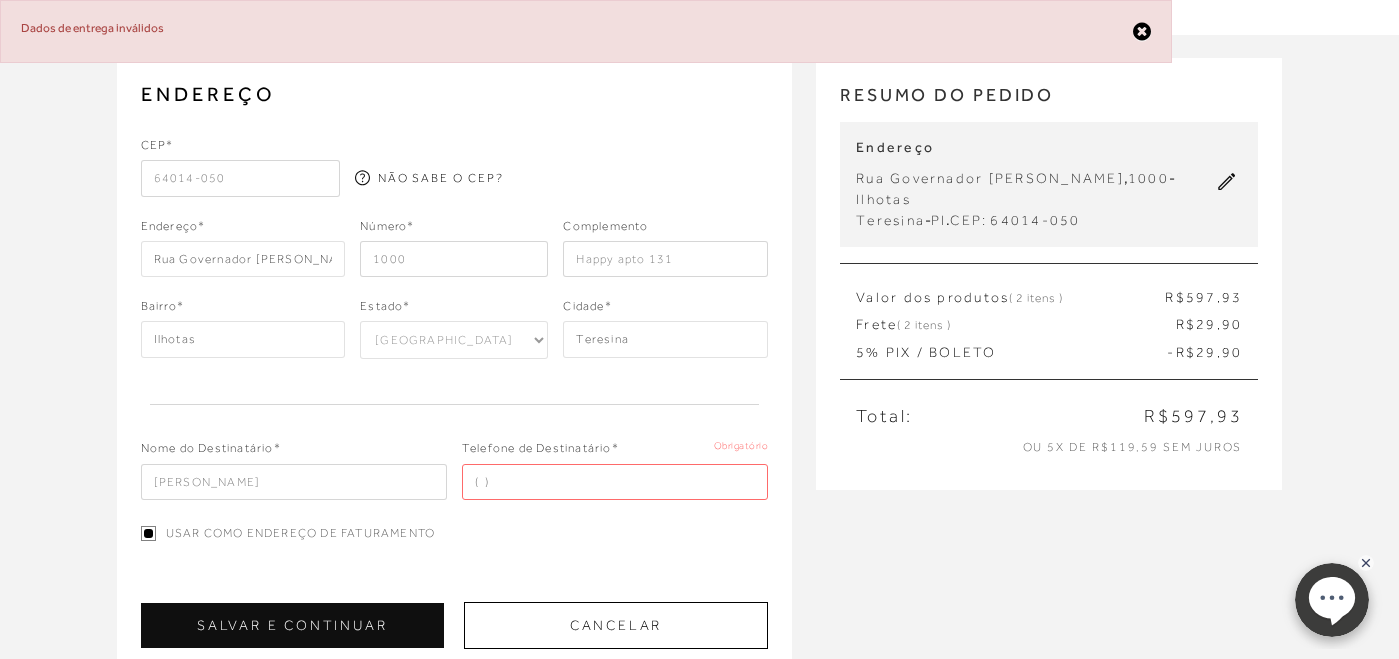 scroll, scrollTop: 149, scrollLeft: 0, axis: vertical 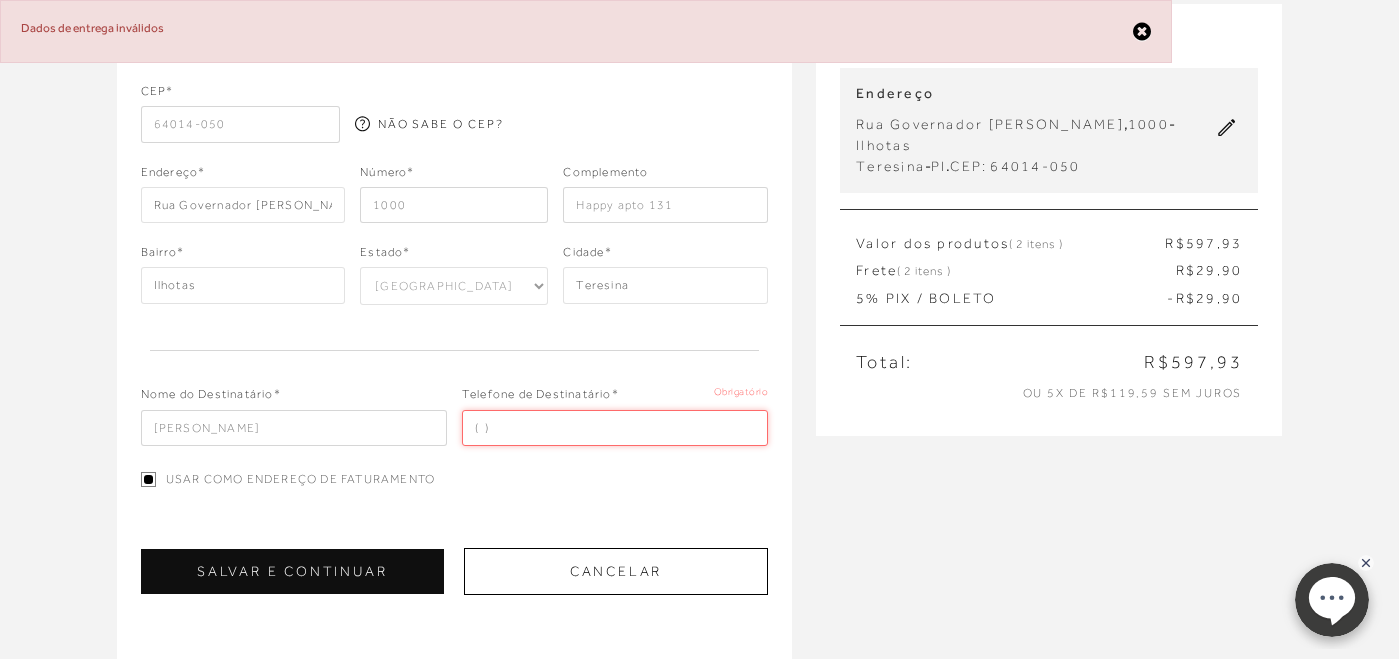 click at bounding box center (615, 428) 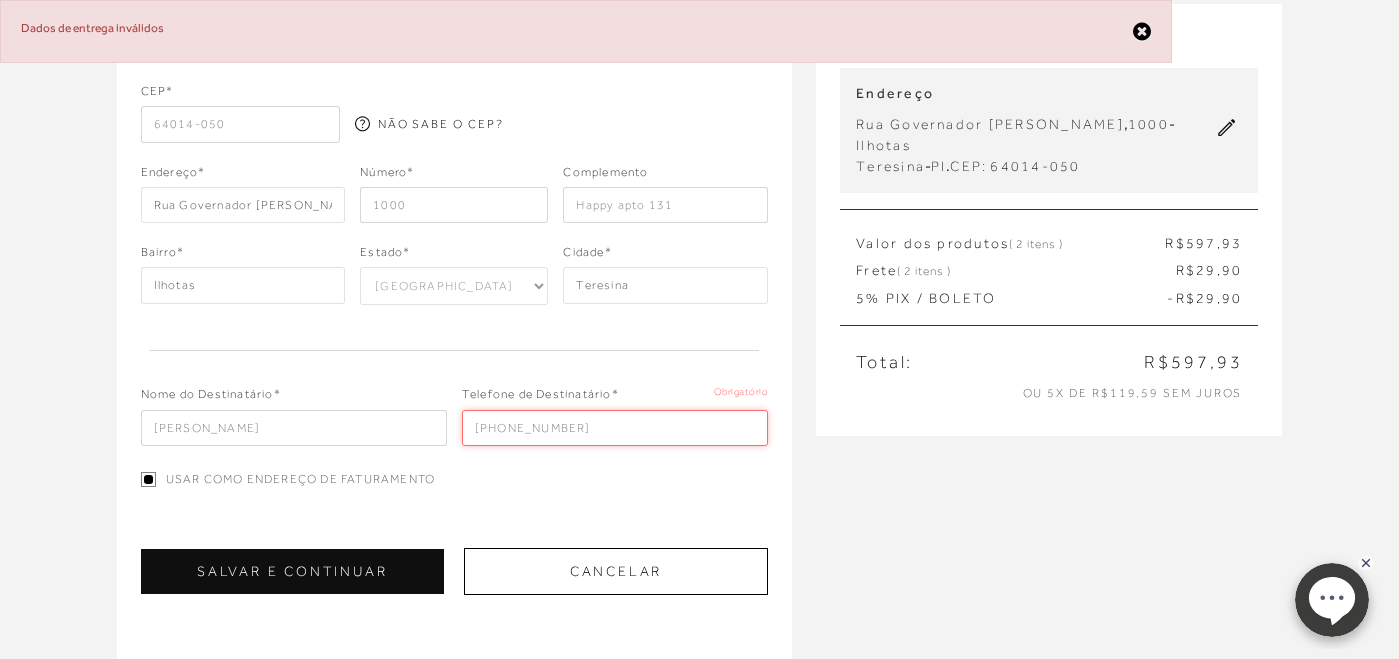 type on "[PHONE_NUMBER]" 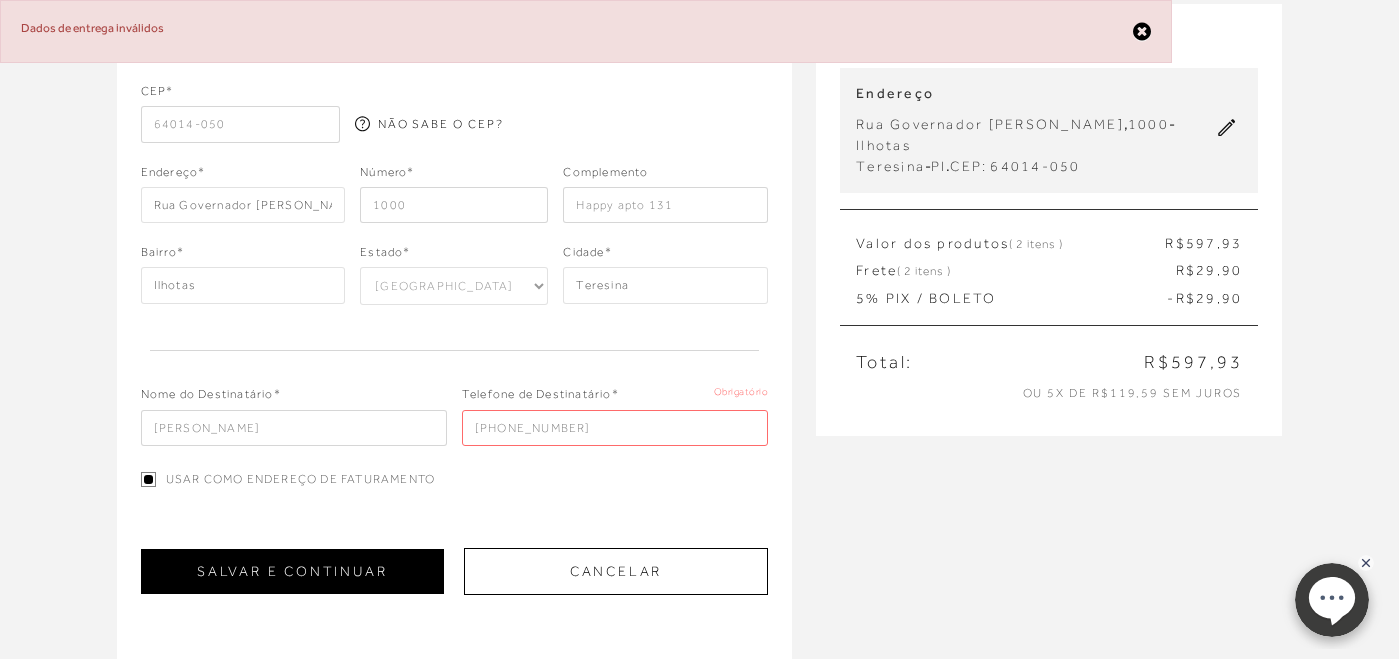 click on "SALVAR E CONTINUAR" at bounding box center [292, 571] 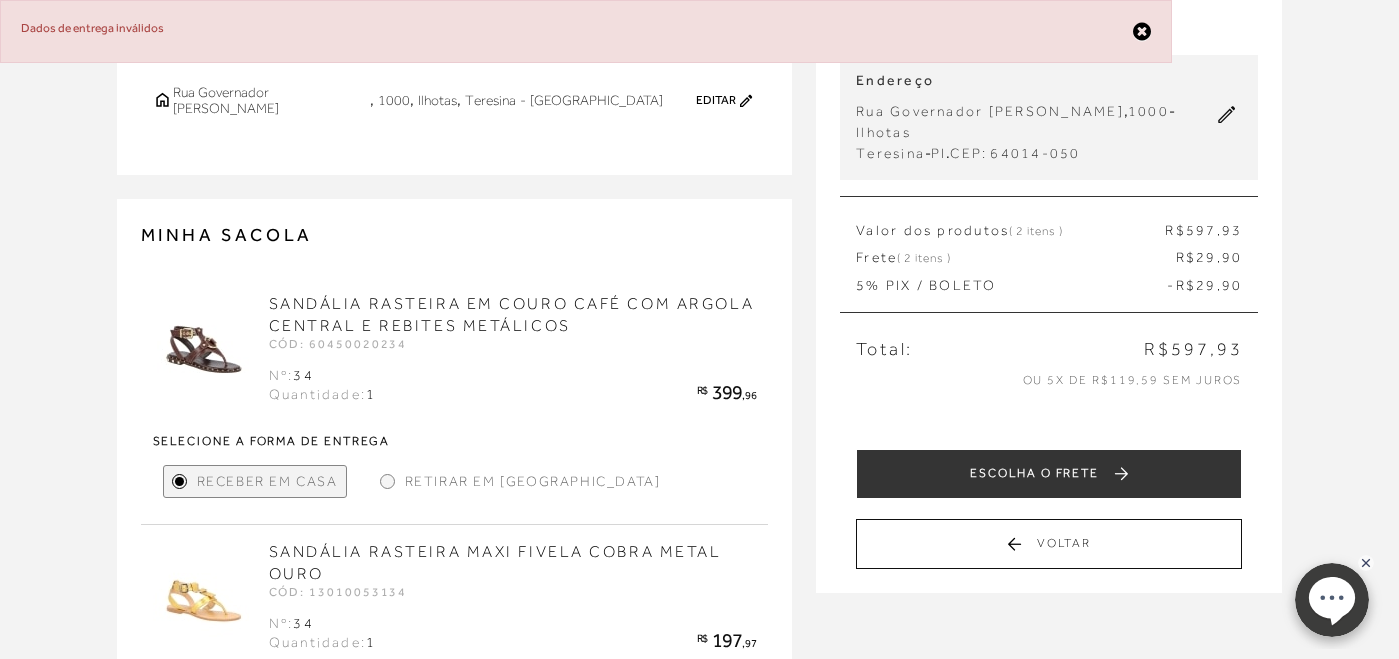 scroll, scrollTop: 151, scrollLeft: 0, axis: vertical 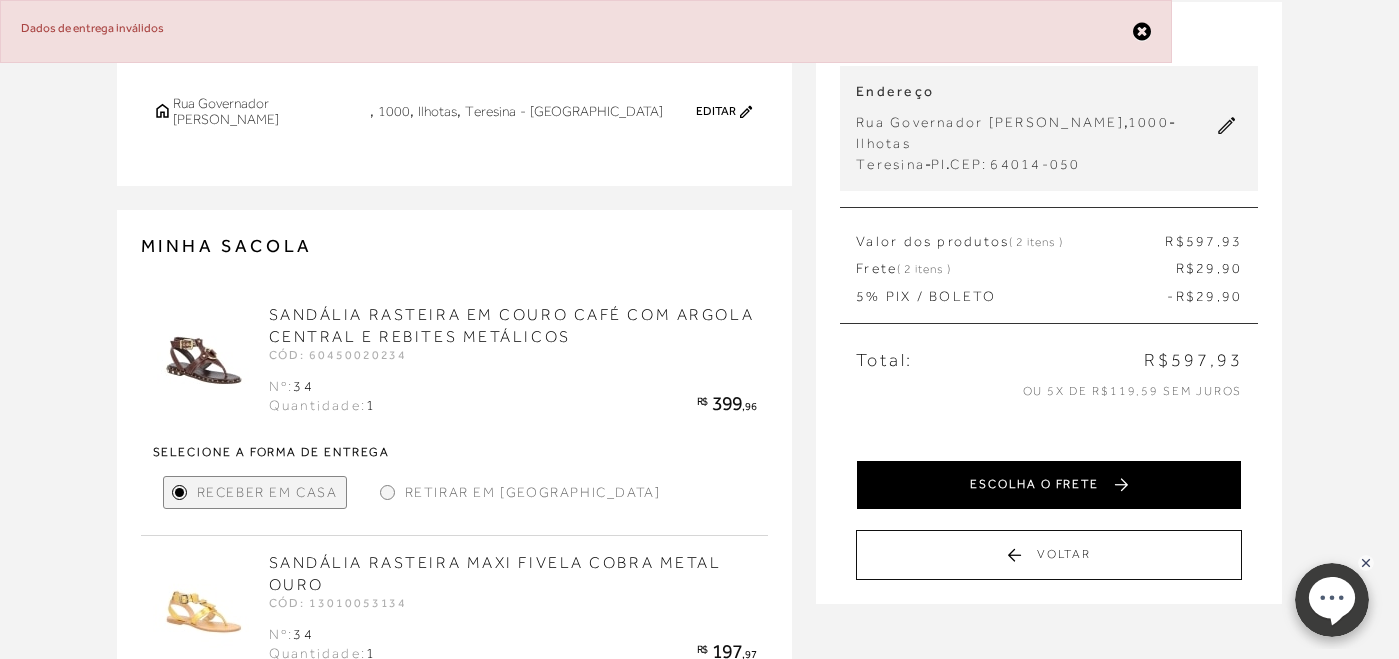 click on "ESCOLHA O FRETE" at bounding box center (1049, 485) 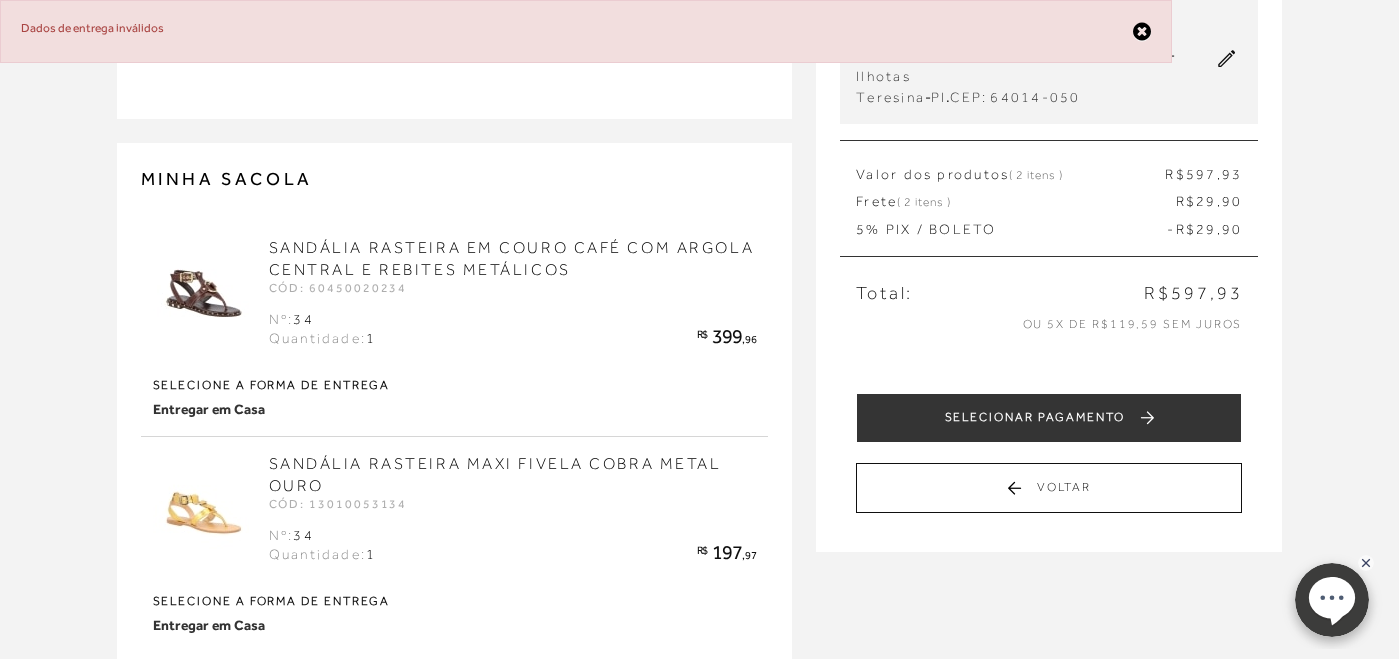 scroll, scrollTop: 212, scrollLeft: 0, axis: vertical 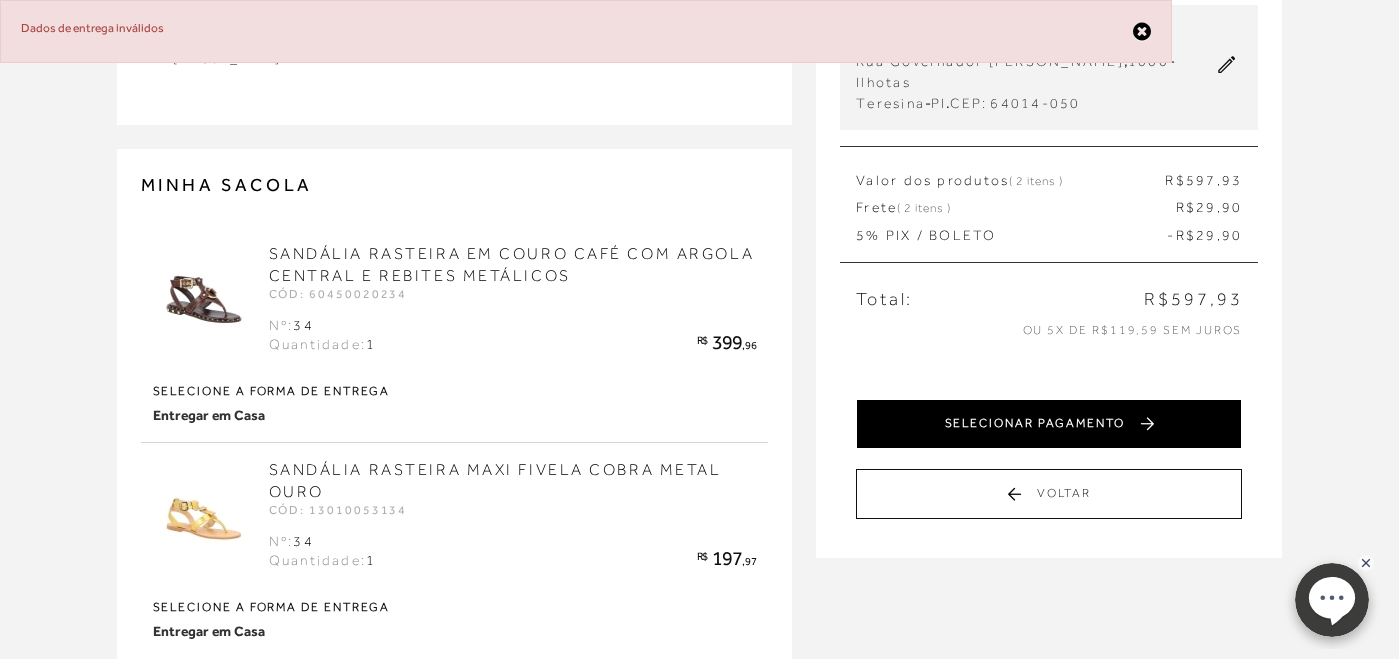 click on "SELECIONAR PAGAMENTO" at bounding box center [1049, 424] 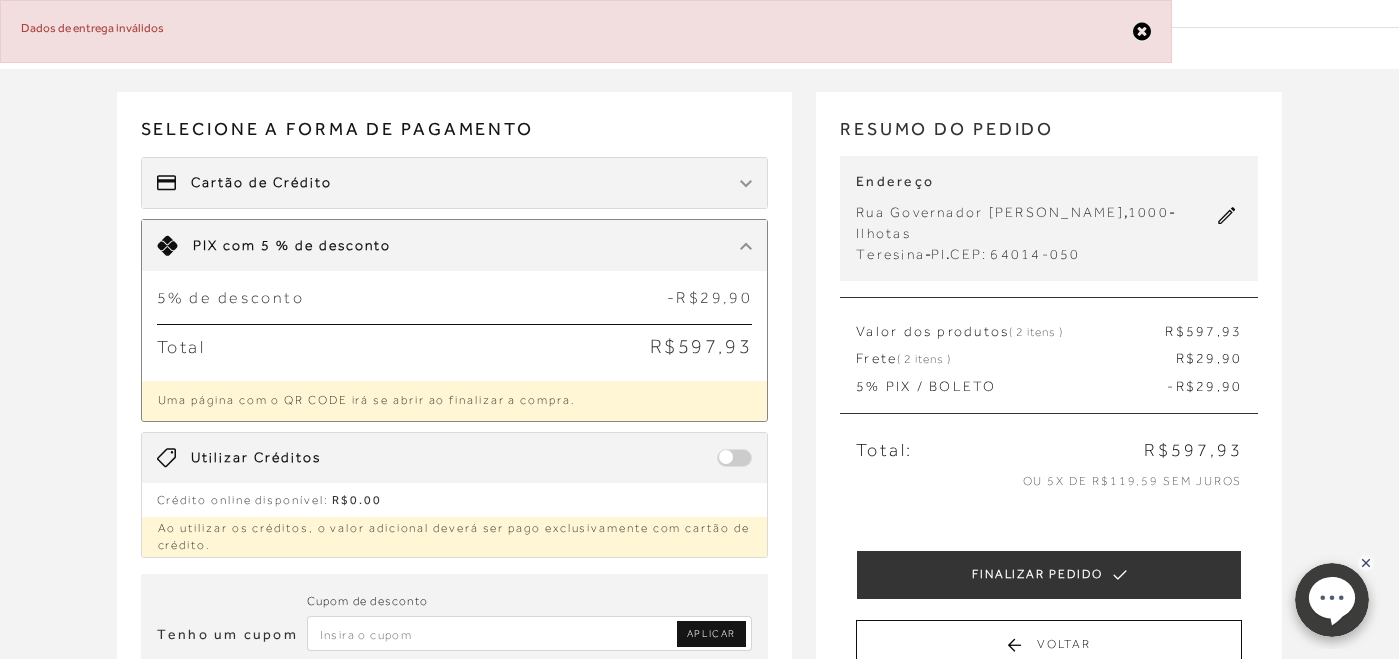 scroll, scrollTop: 58, scrollLeft: 0, axis: vertical 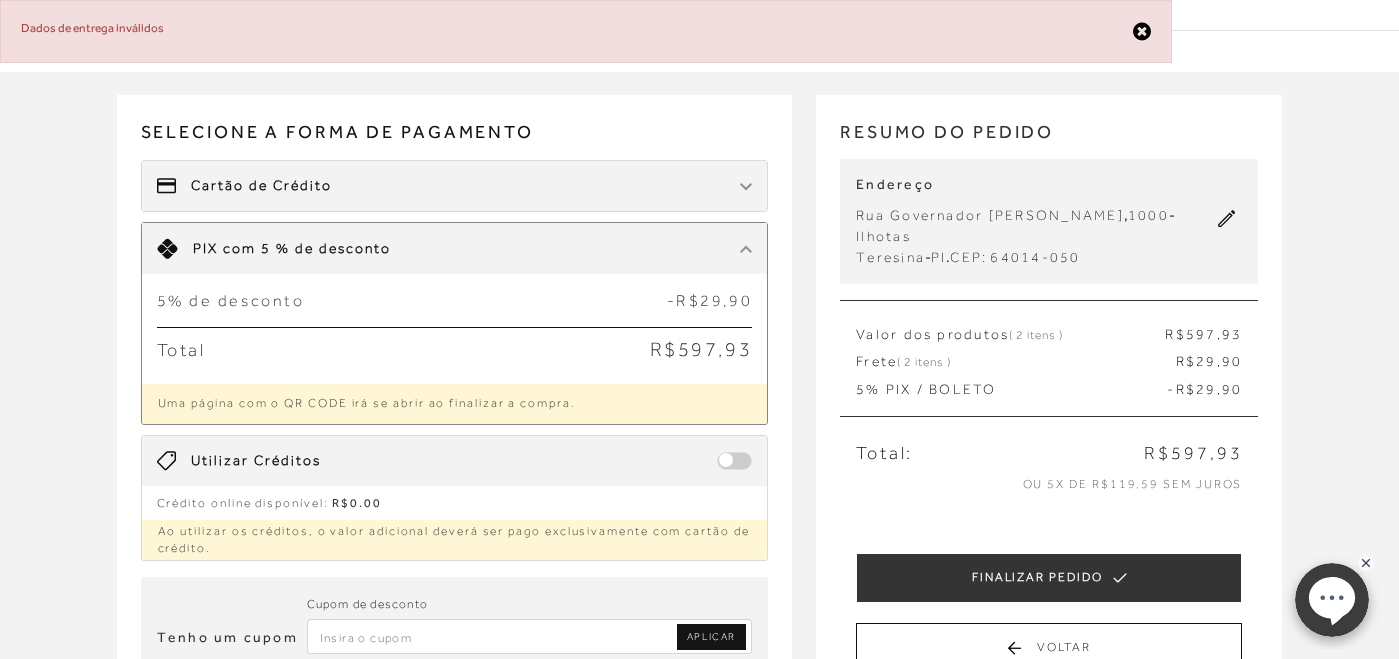 click at bounding box center [746, 249] 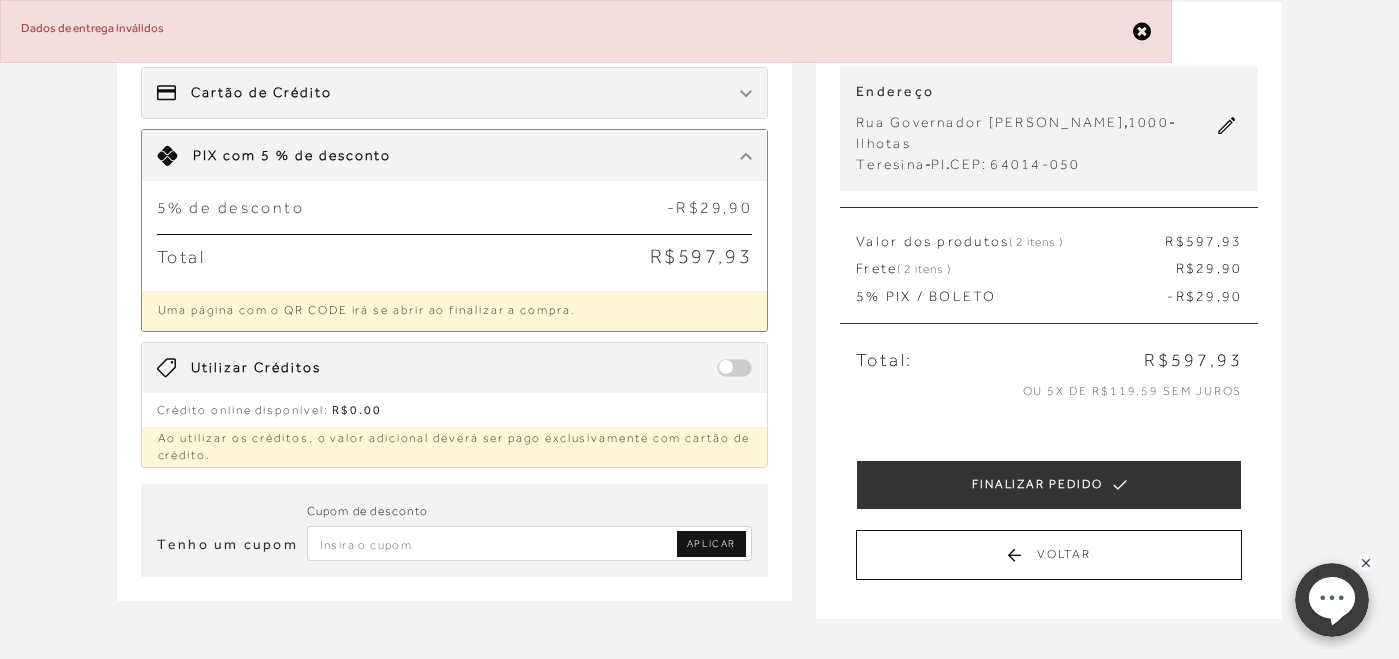 scroll, scrollTop: 150, scrollLeft: 0, axis: vertical 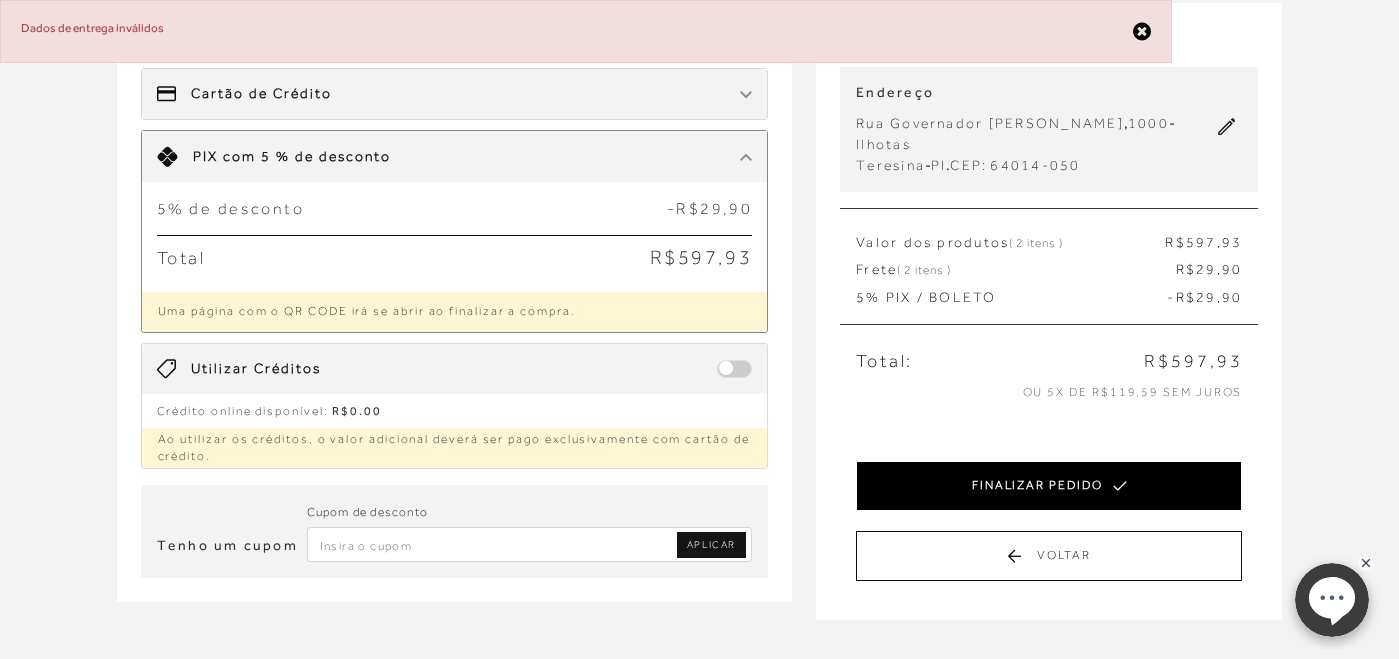 click on "FINALIZAR PEDIDO" at bounding box center (1049, 486) 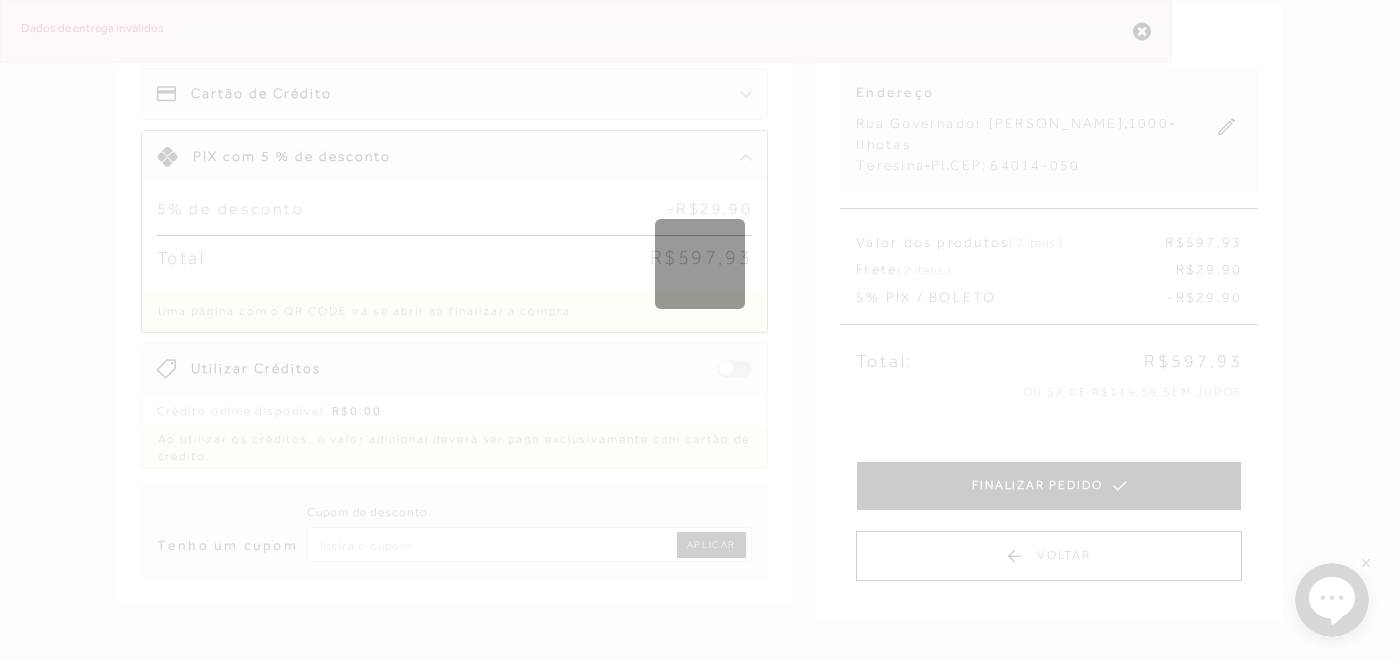 scroll, scrollTop: 0, scrollLeft: 0, axis: both 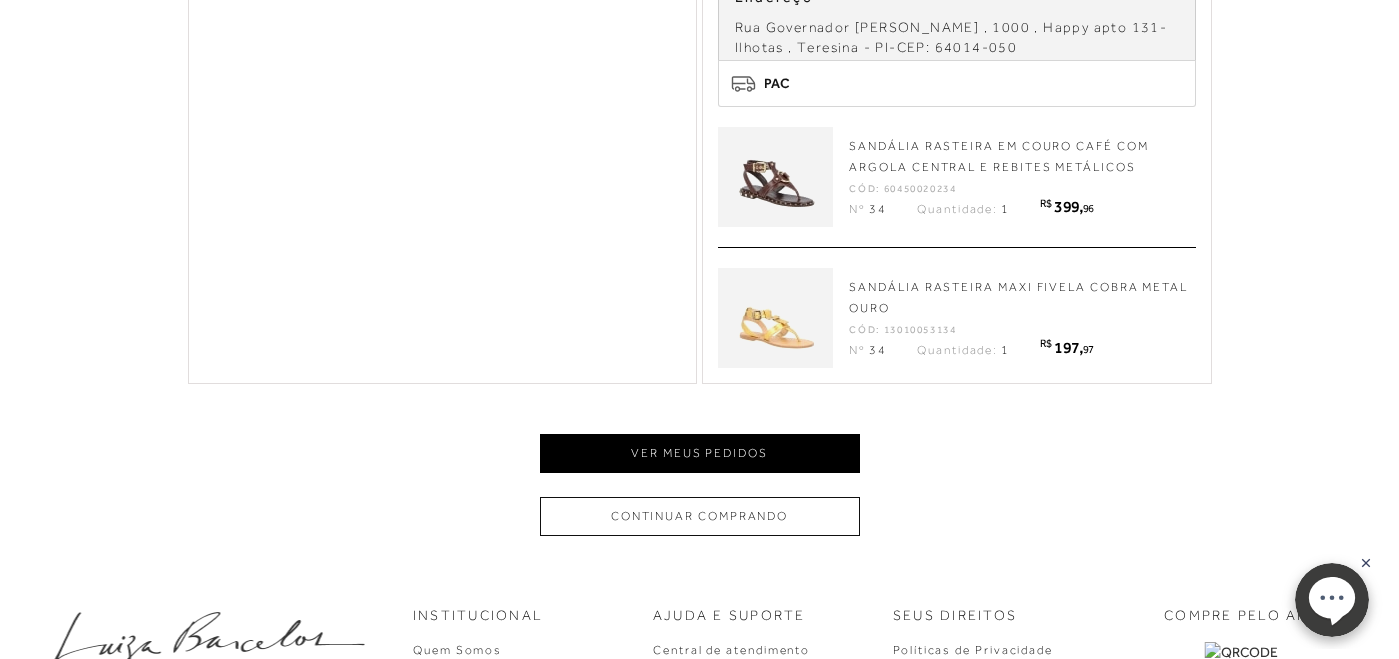 click on "Ver meus pedidos" at bounding box center [700, 453] 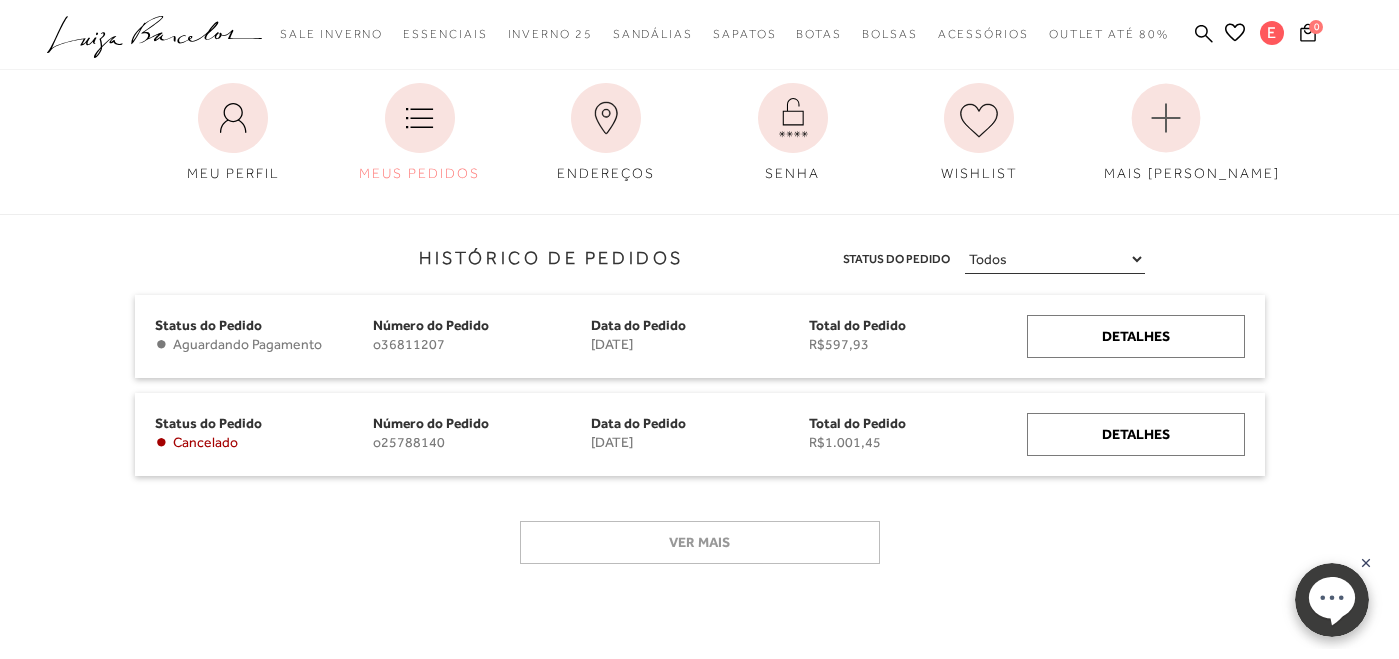 scroll, scrollTop: 115, scrollLeft: 0, axis: vertical 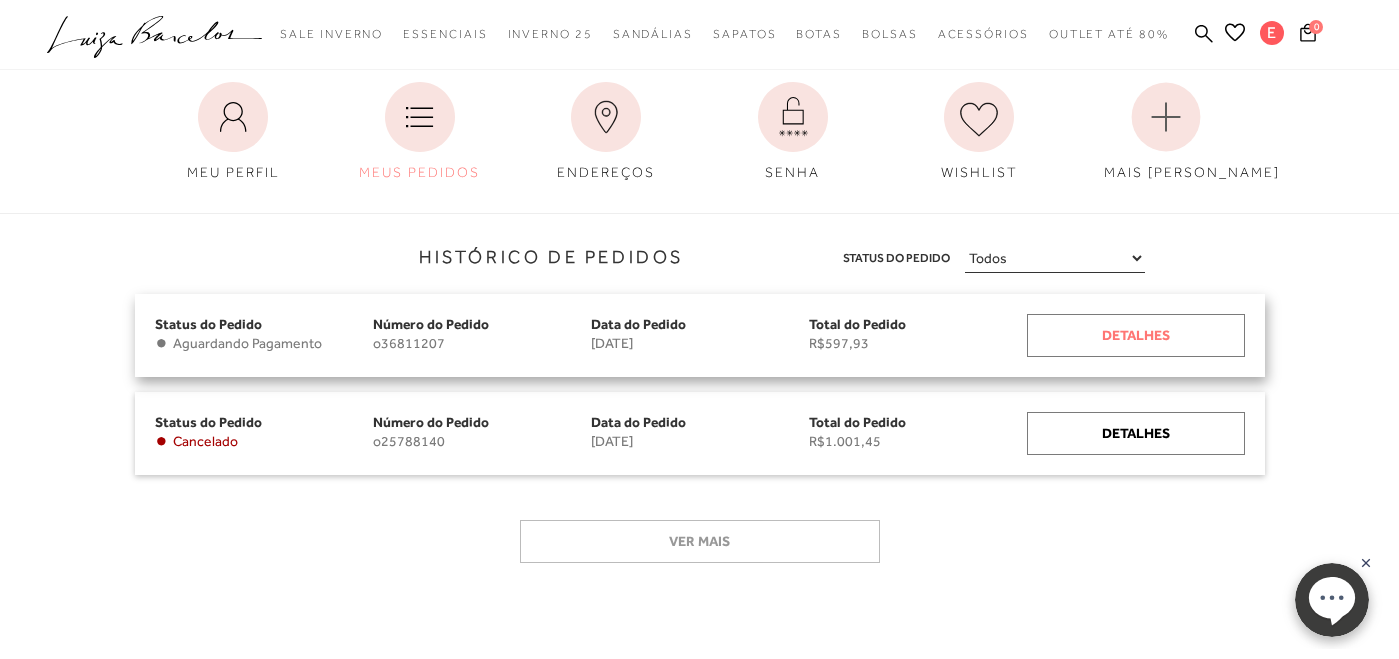 click on "Detalhes" at bounding box center (1136, 335) 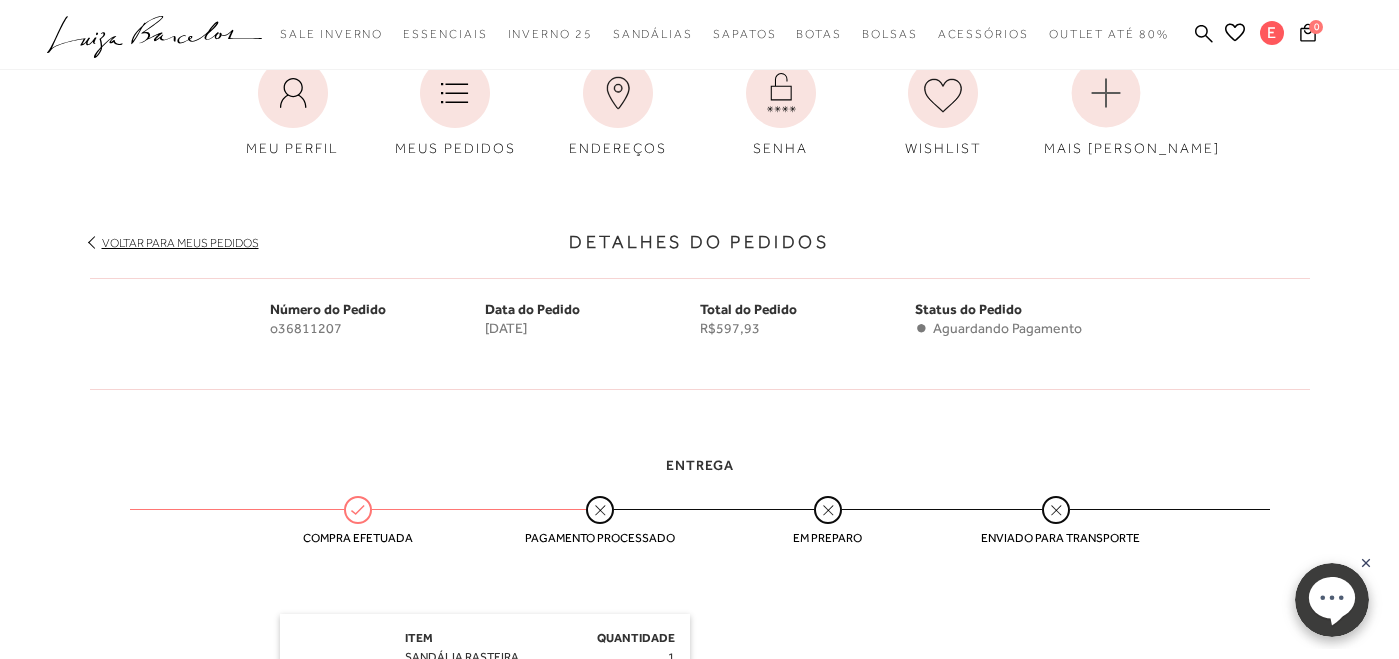 scroll, scrollTop: 0, scrollLeft: 0, axis: both 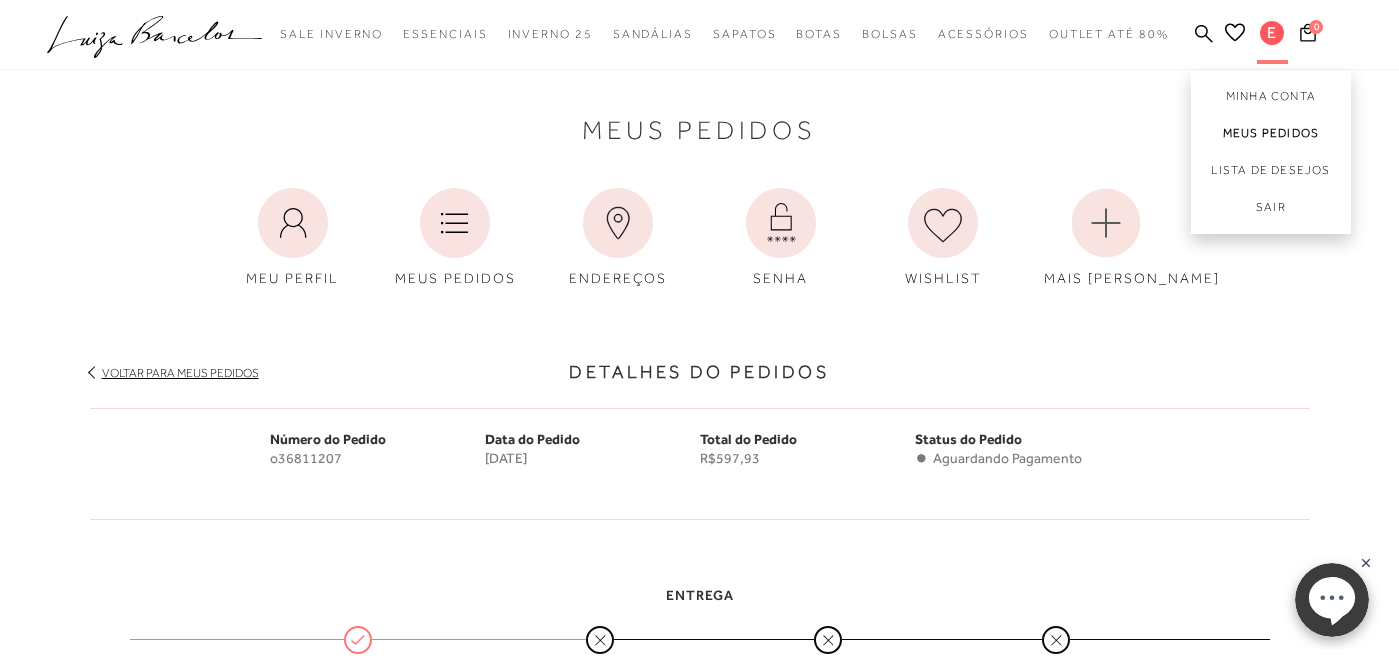 click on "Meus Pedidos" at bounding box center (1271, 133) 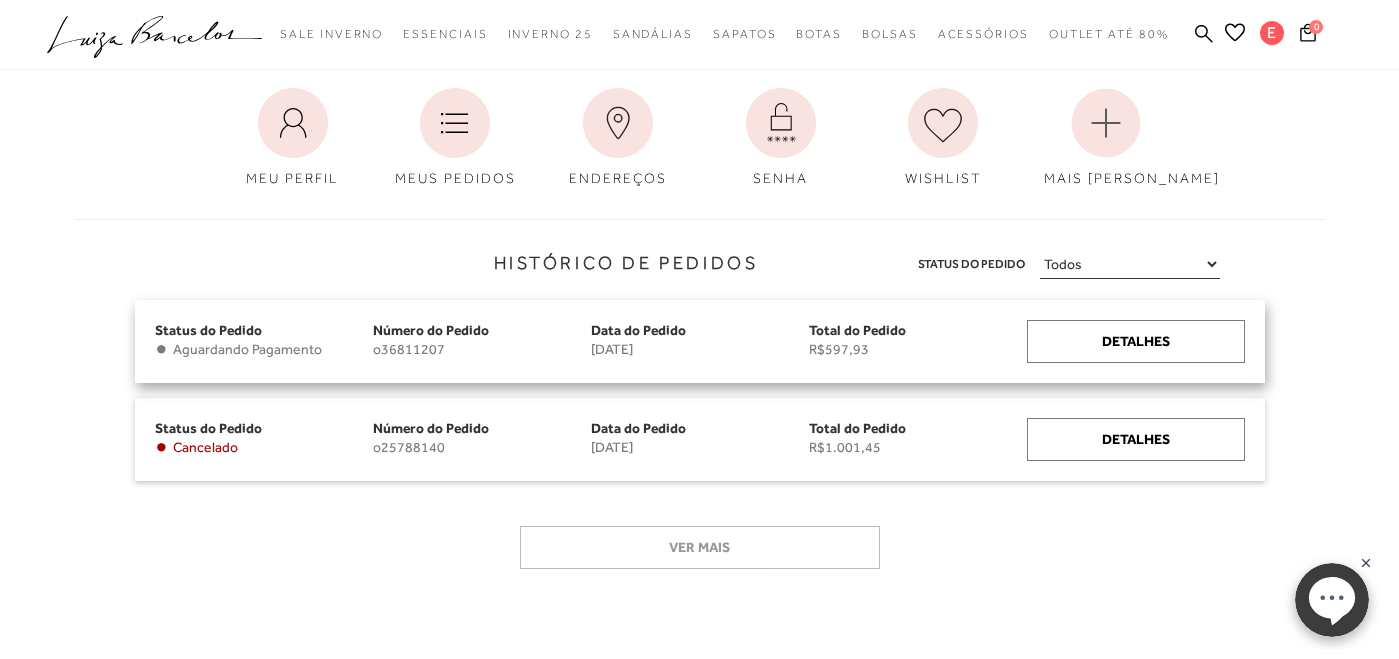 scroll, scrollTop: 0, scrollLeft: 0, axis: both 